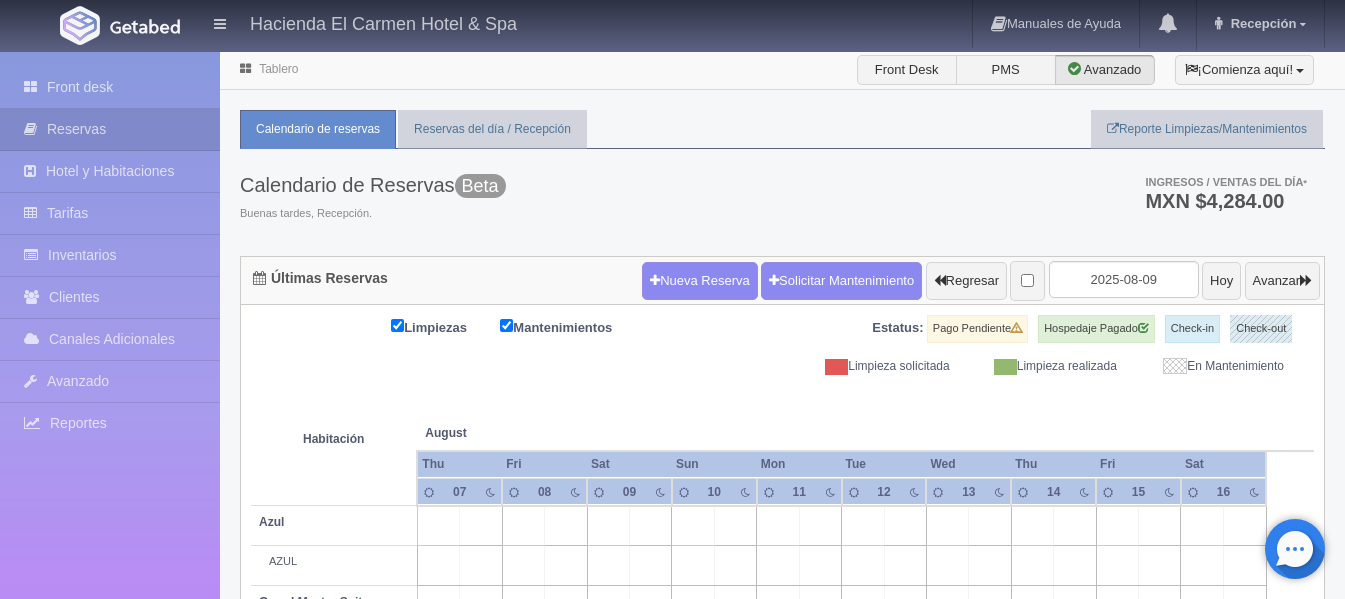 scroll, scrollTop: 0, scrollLeft: 0, axis: both 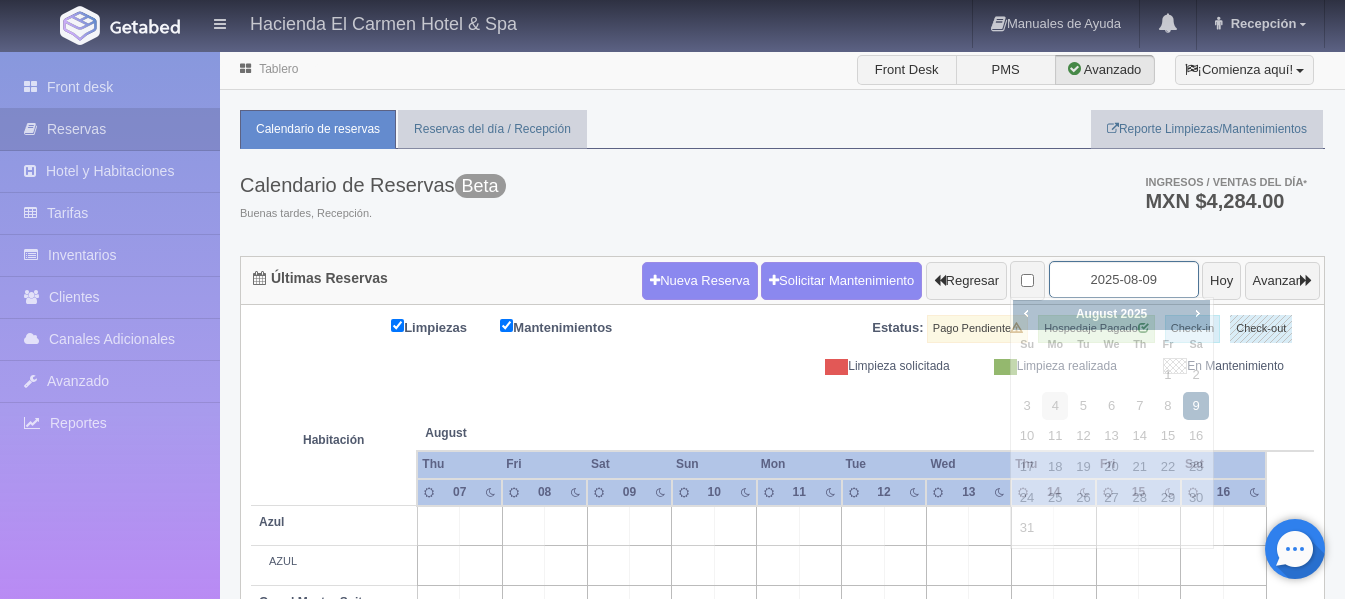 click on "2025-08-09" at bounding box center (1124, 279) 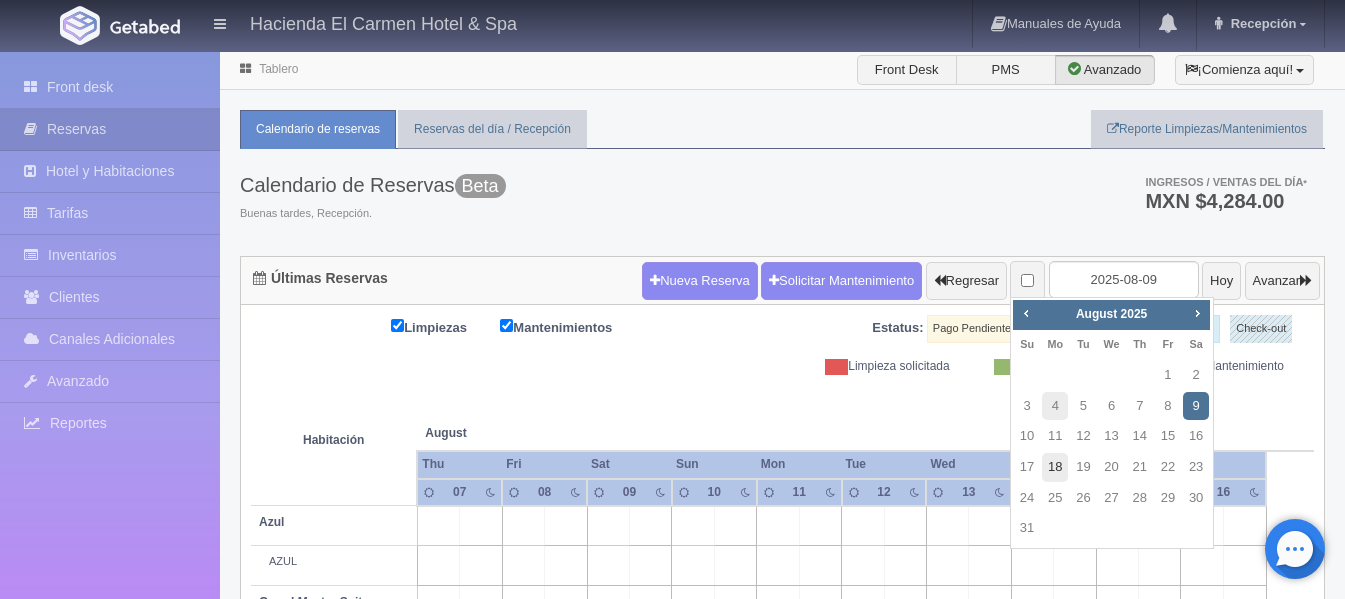 click on "18" at bounding box center [1055, 467] 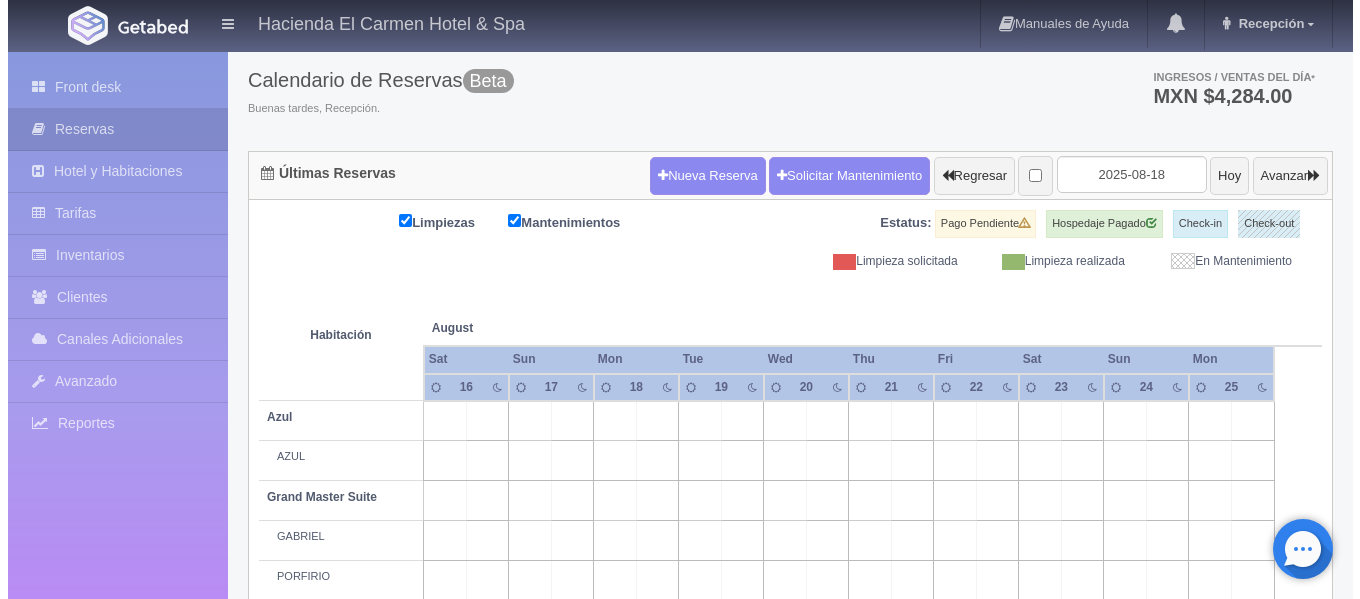 scroll, scrollTop: 0, scrollLeft: 0, axis: both 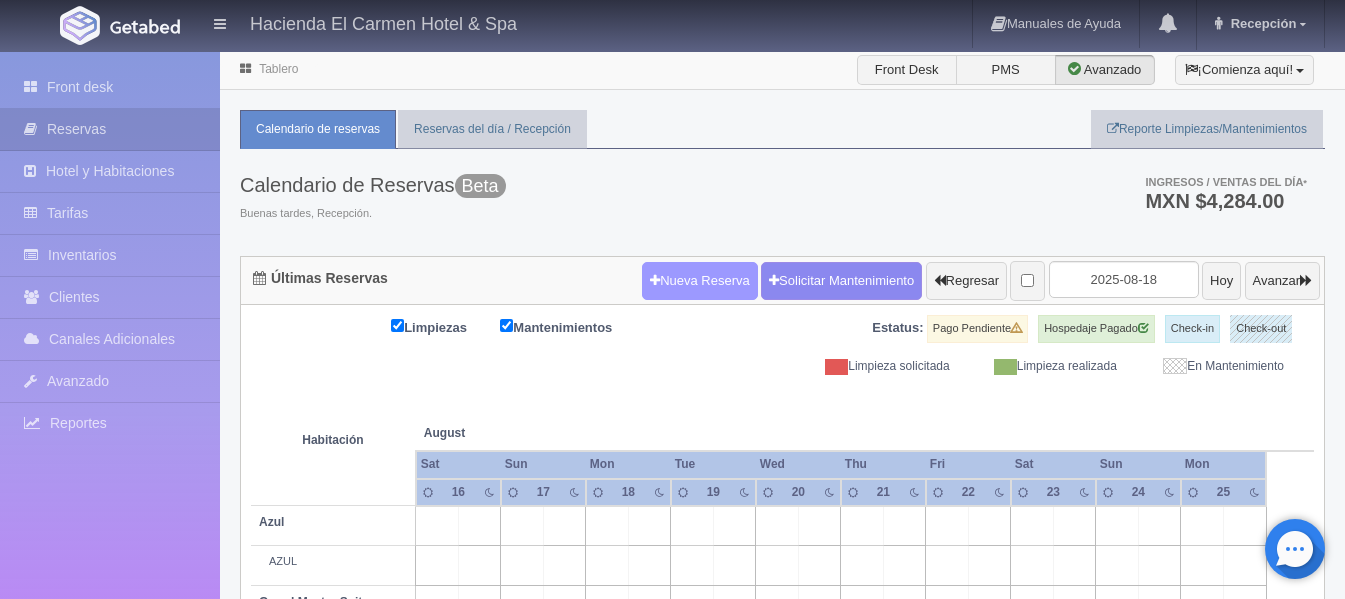 click on "Nueva Reserva" at bounding box center [700, 281] 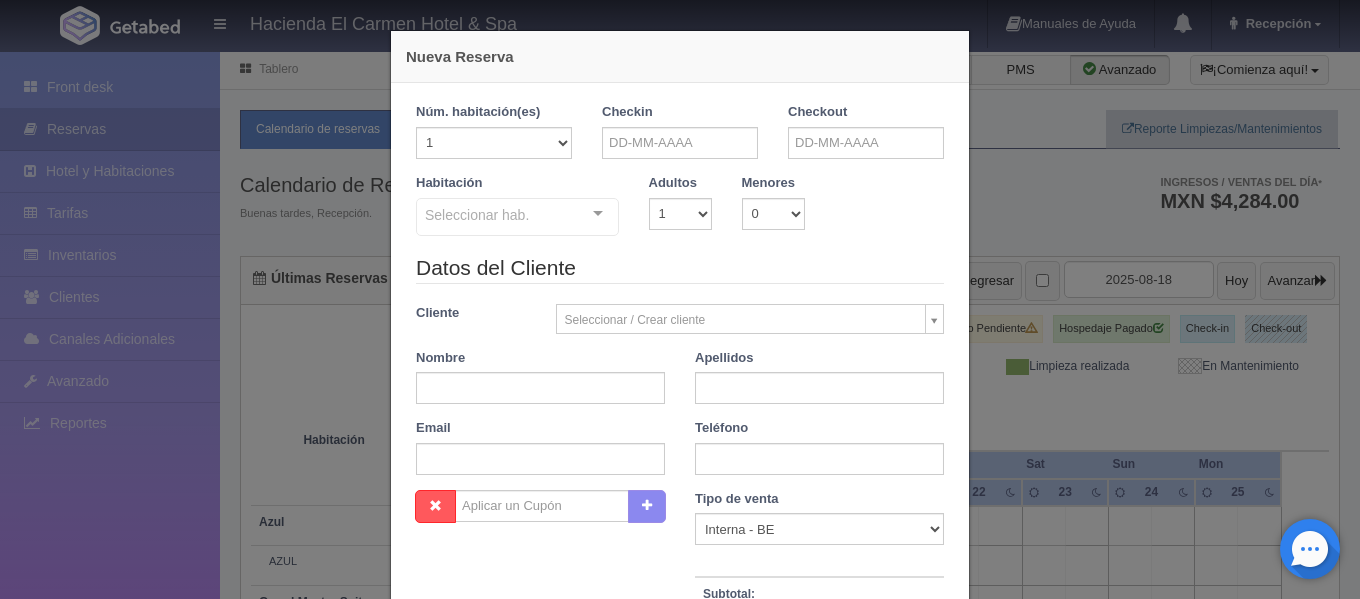 checkbox on "false" 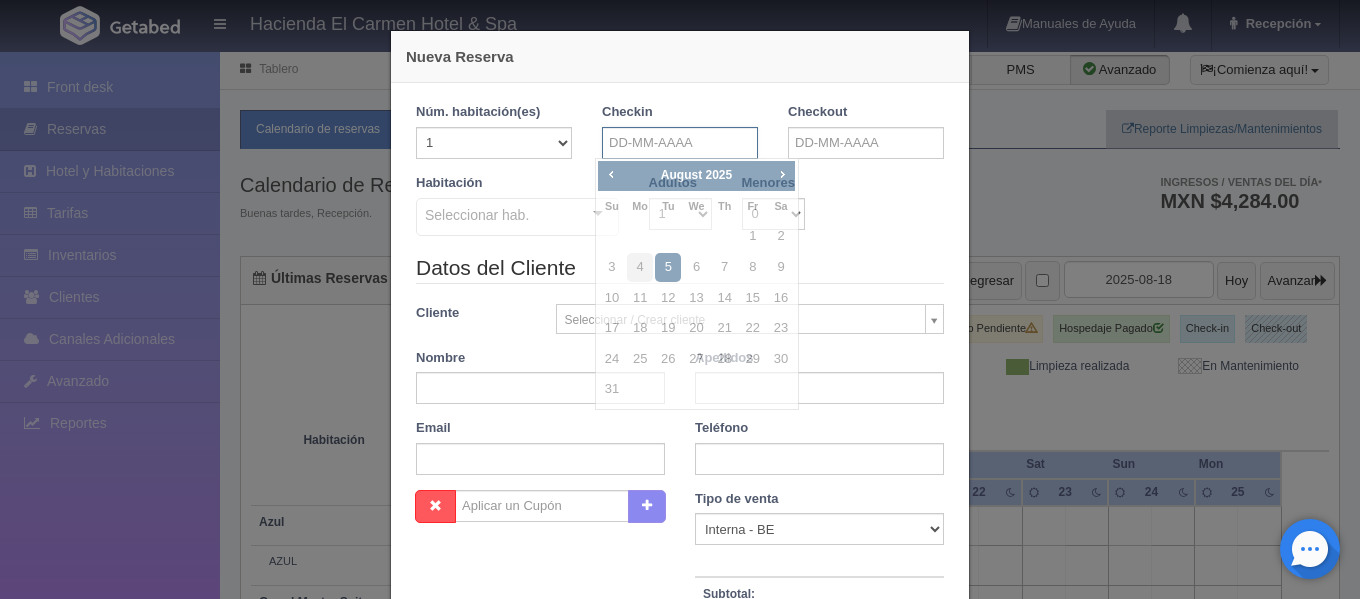 click at bounding box center (680, 143) 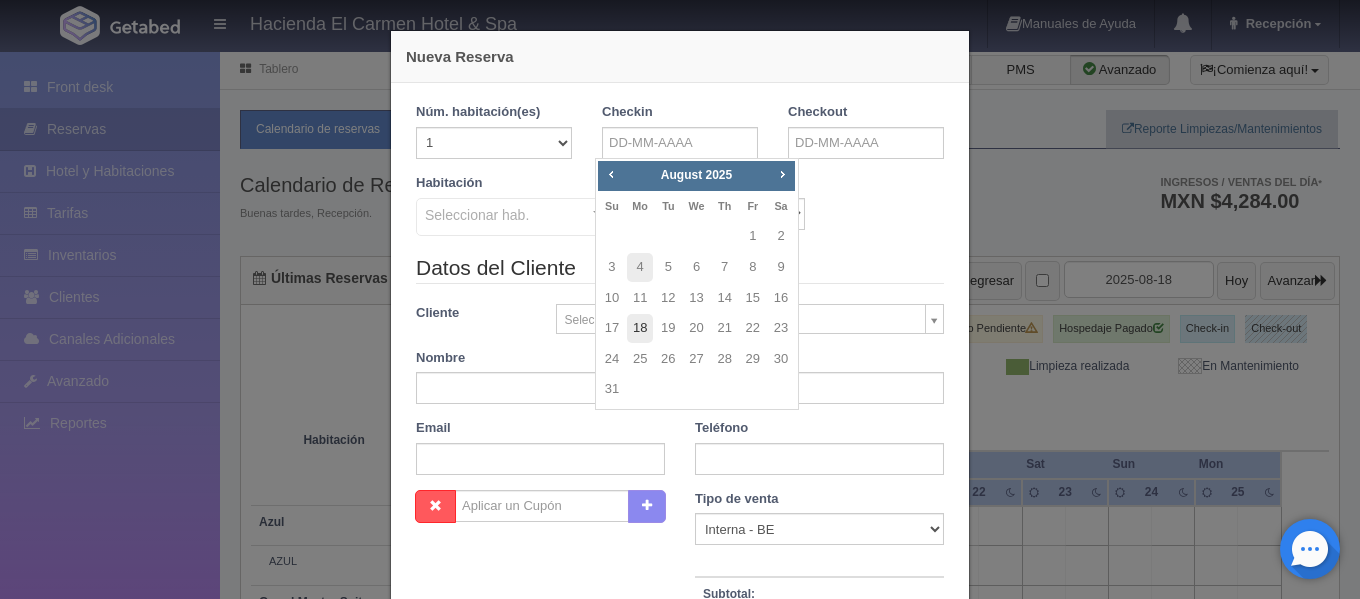 click on "18" at bounding box center [640, 328] 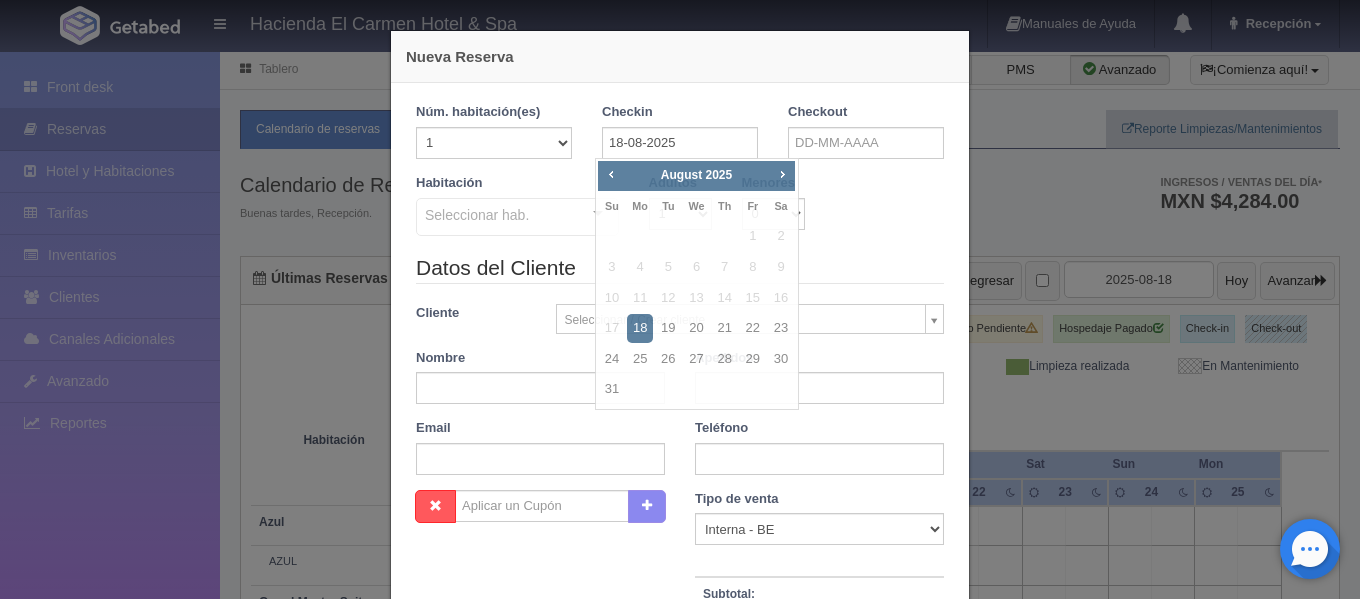 checkbox on "false" 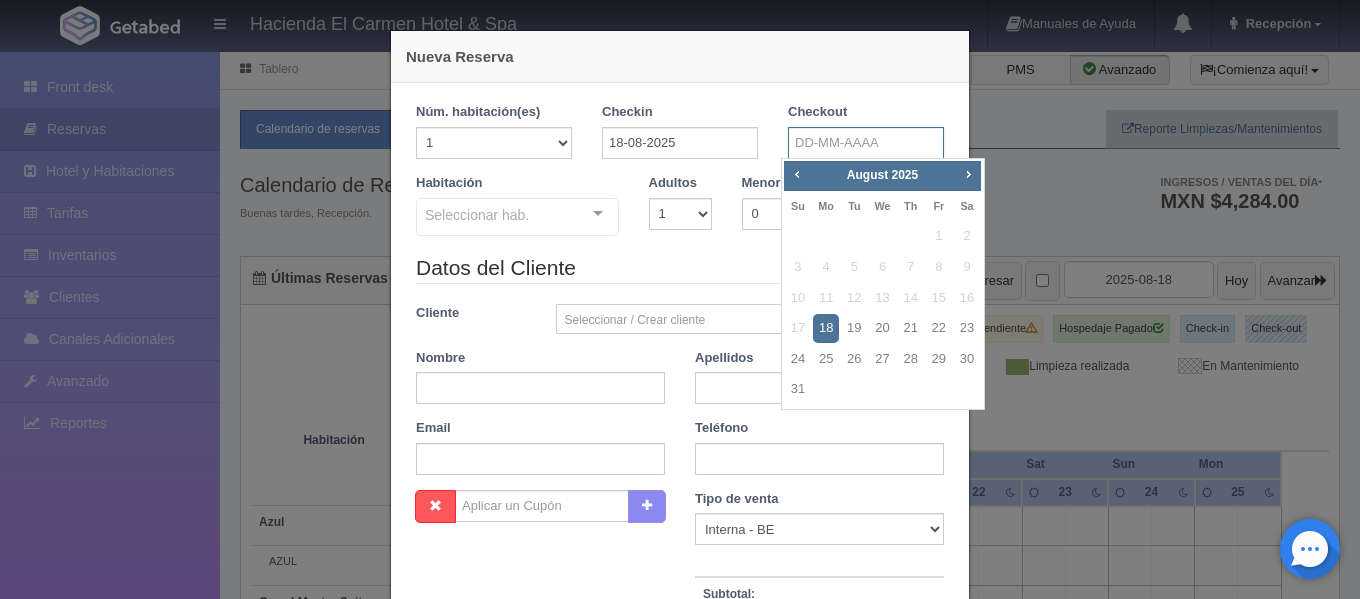 click at bounding box center (866, 143) 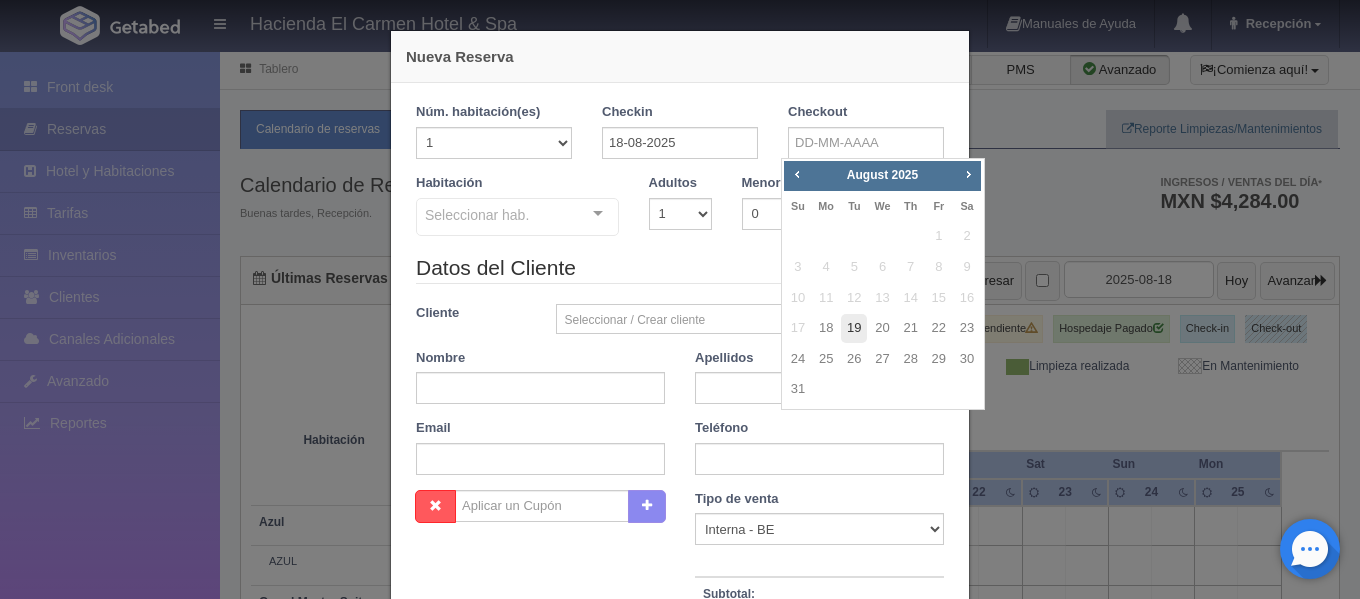 click on "19" at bounding box center [854, 328] 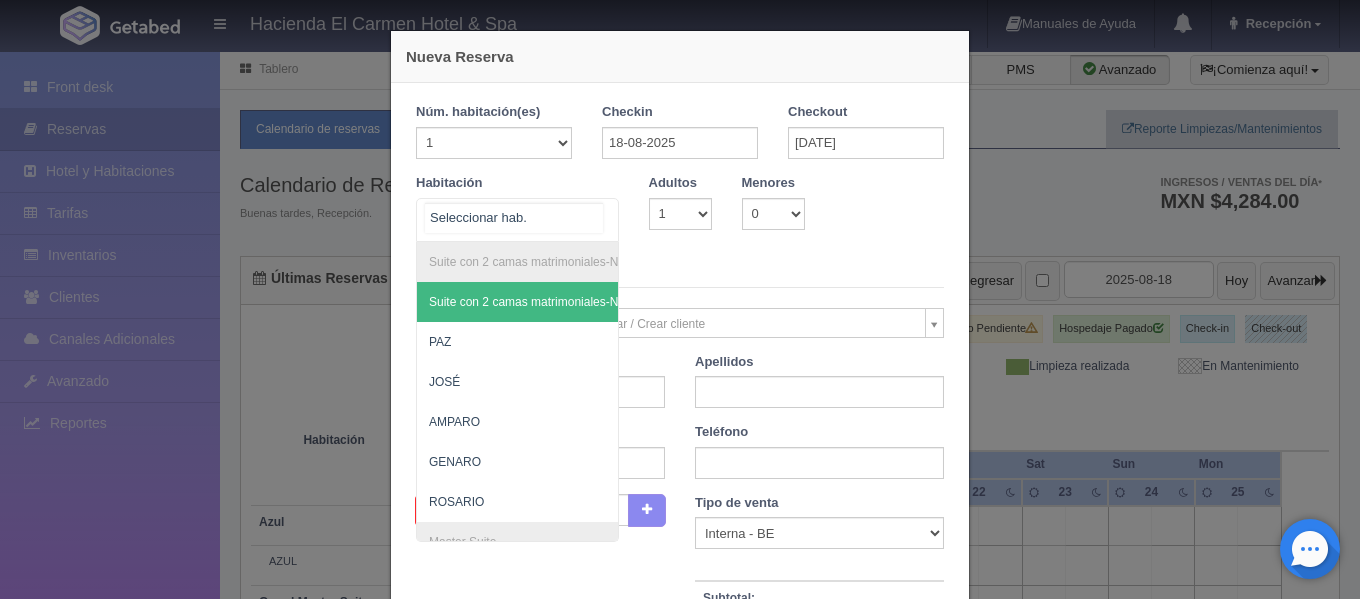 click on "Suite con 2 camas matrimoniales-No apta para menores Suite con 2 camas matrimoniales-No apta para menores - Sin asignar   PAZ   JOSÉ   AMPARO   GENARO   ROSARIO     Master Suite Master Suite - Sin asignar   LAURA   PABLO   MARTHA   BENIGNO   JOAQUÍN   GUADALUPE     Grand Master Suite Grand Master Suite - Sin asignar   GABRIEL   PORFIRIO   LA PATRONA     Azul Azul - Sin asignar   AZUL     Taberna Taberna - Sin asignar   TABERNA     Suite con 1 cama King Size Suite con 1 cama King Size - Sin asignar   PEDRO   MANUEL   MARÍA   REFUGIO   SOLEDAD   ÁNGELES   HUMBERTO   NICOLÁS   PRIMITIVO     Suite con 2 Camas matrimoniales, apta para menores Suite con 2 Camas matrimoniales, apta para menores - Sin asignar   CELSO   CAMILO   EMILIA   MERCEDES   CANDELARIA     No elements found. Consider changing the search query.   List is empty." at bounding box center (517, 220) 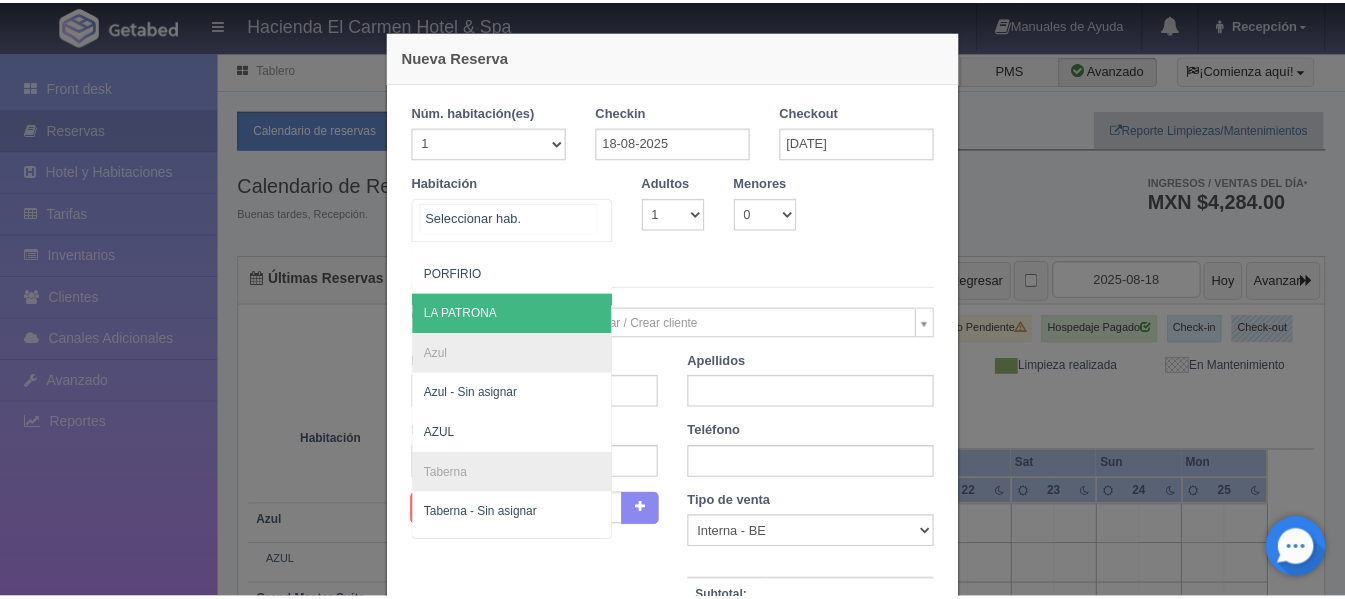 scroll, scrollTop: 709, scrollLeft: 0, axis: vertical 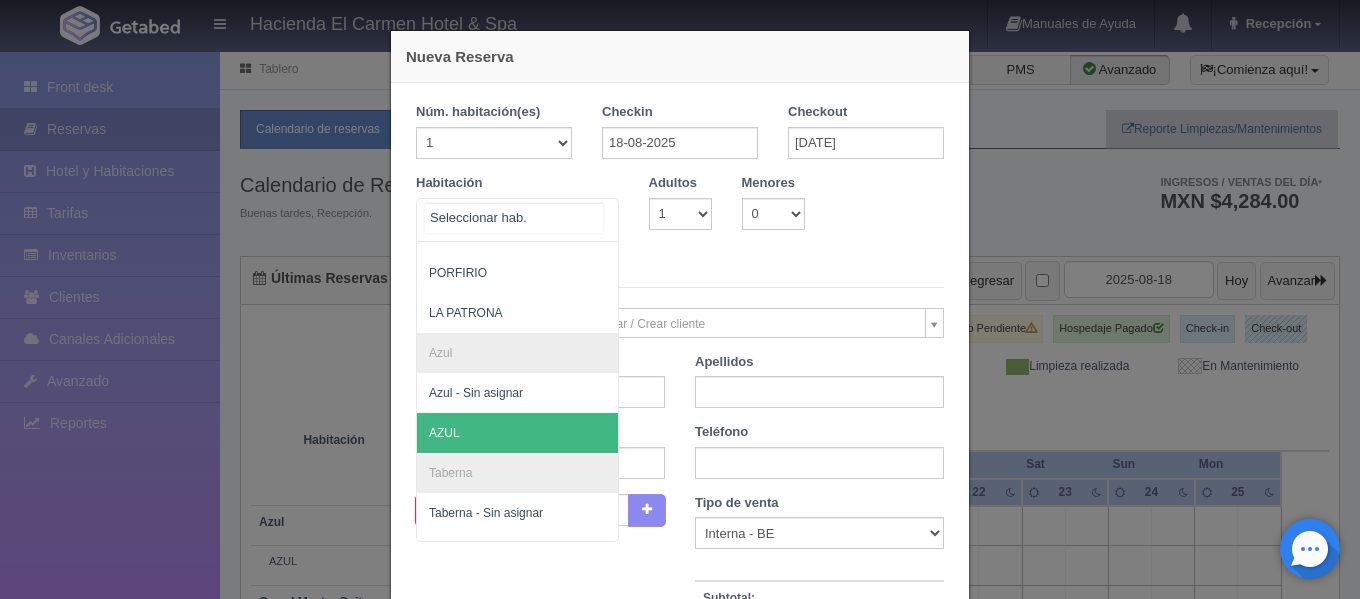 click on "AZUL" at bounding box center [614, 433] 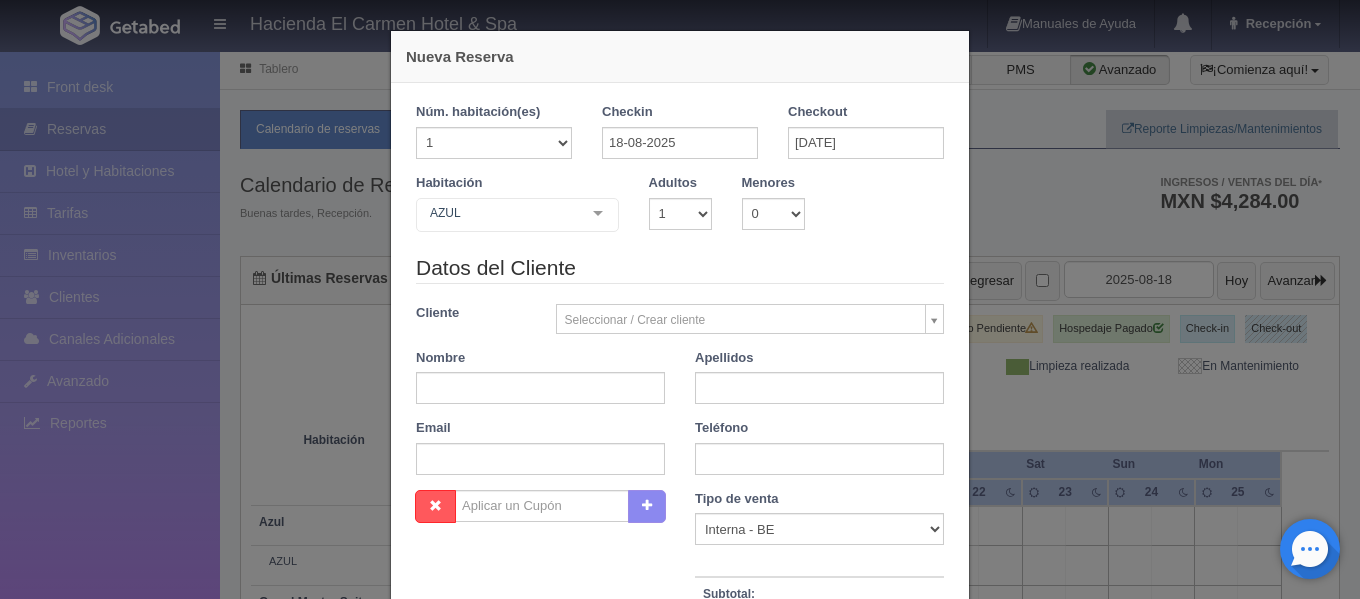 checkbox on "false" 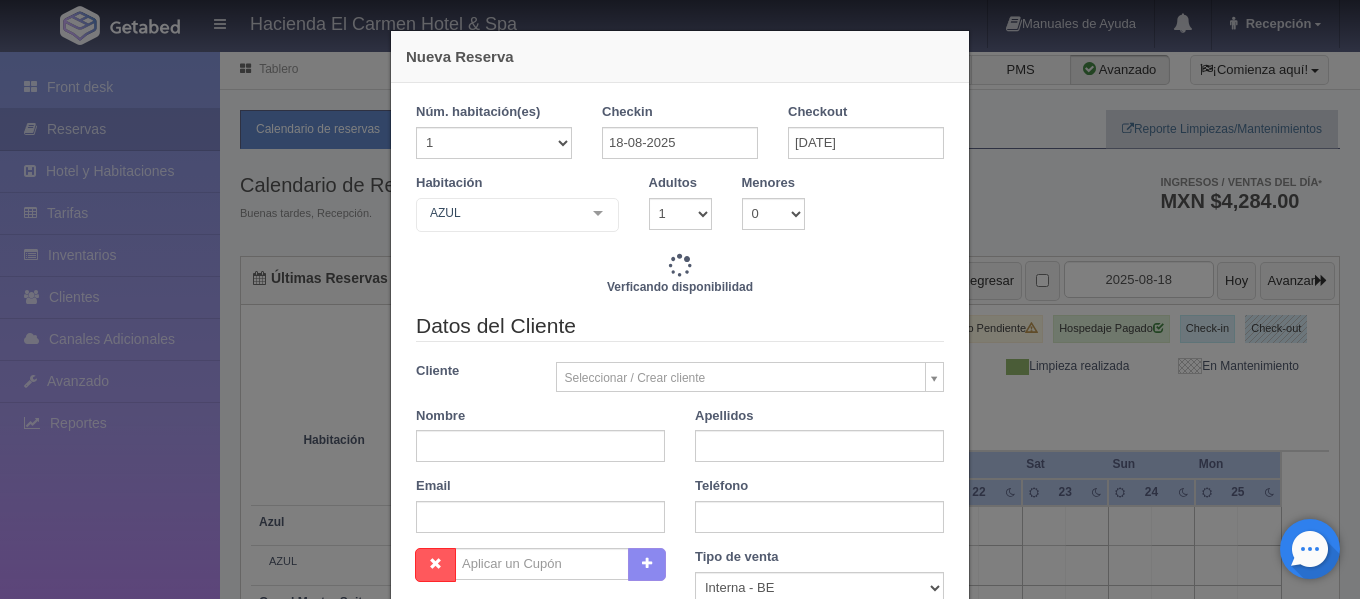 type on "8100.00" 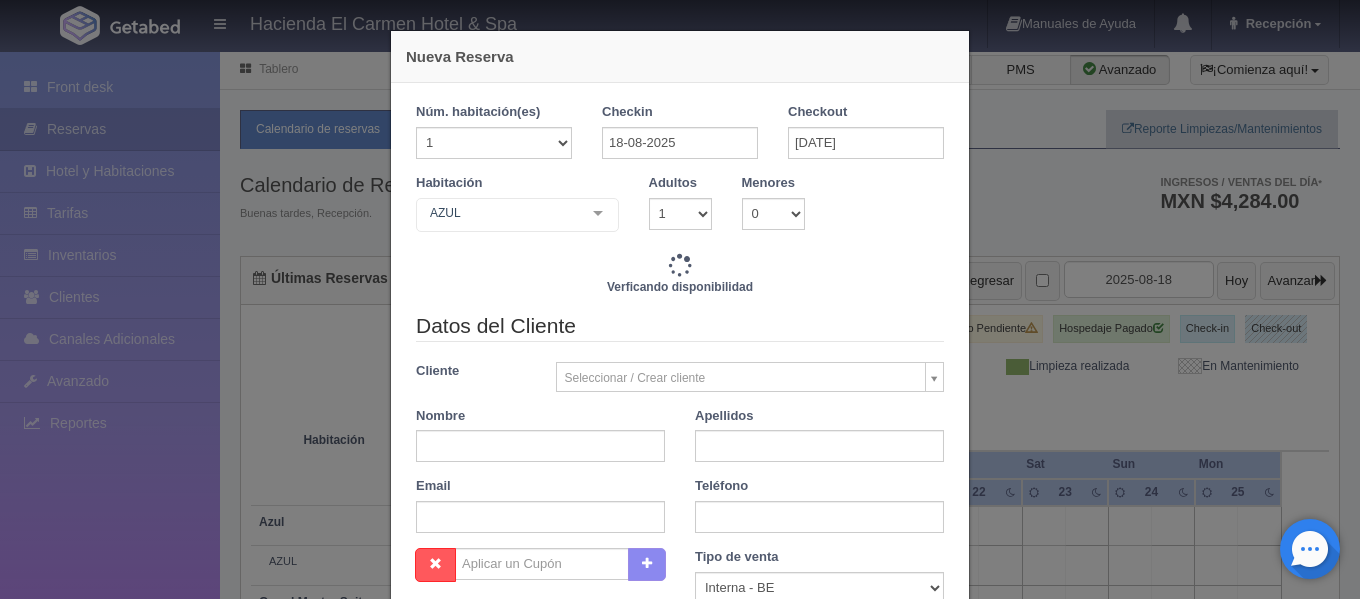 checkbox on "false" 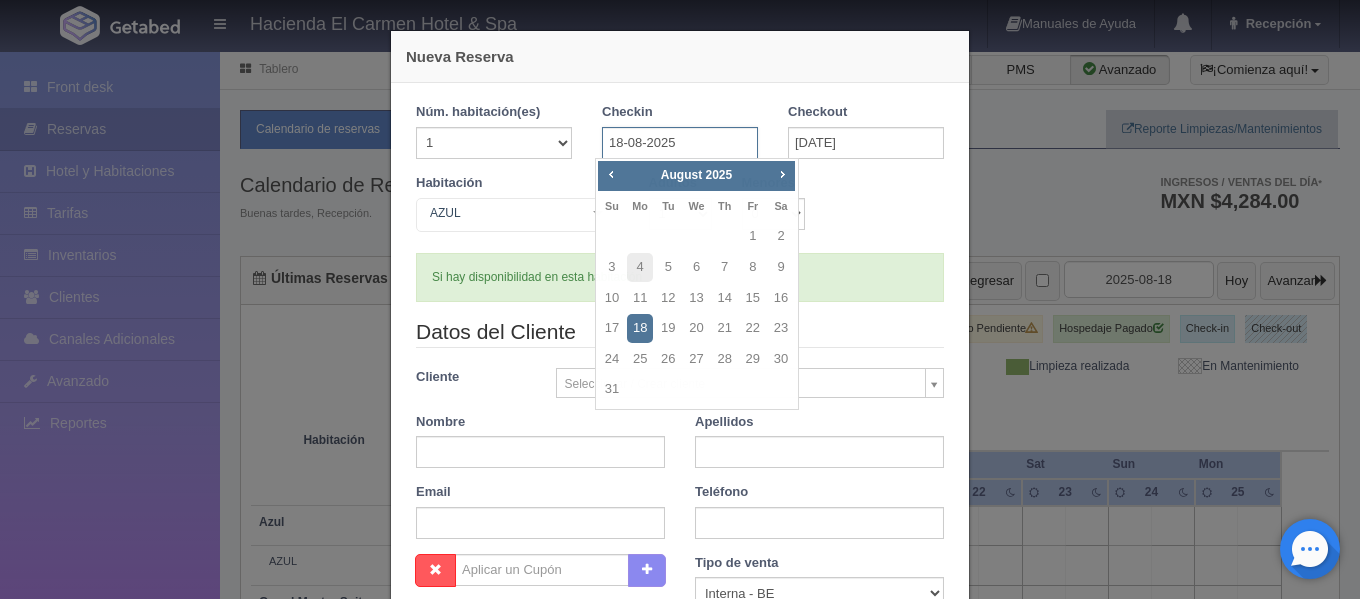 click on "18-08-2025" at bounding box center (680, 143) 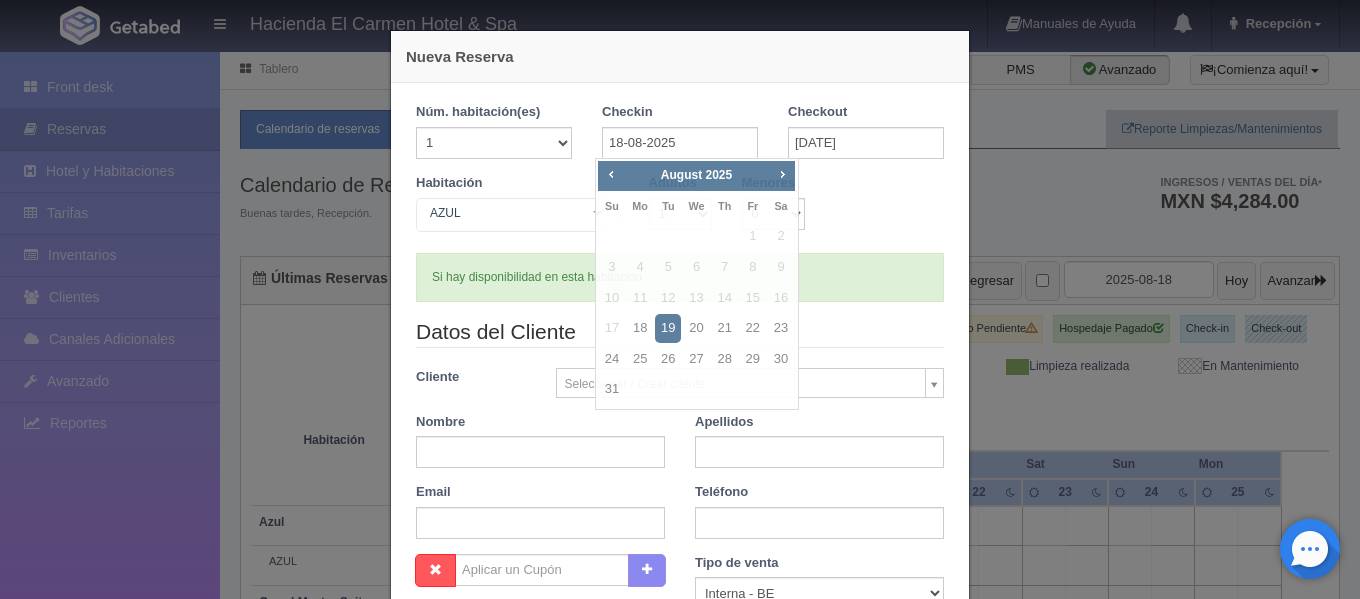 click on "Nueva Reserva   1   Núm. habitación(es)   1   2   3   4   5   6   7   8   9   10   11   12   13   14   15   16   17   18   19   20   Checkin   18-08-2025   Checkout   19-08-2025     Habitación              AZUL           Suite con 2 camas matrimoniales-No apta para menores Suite con 2 camas matrimoniales-No apta para menores - Sin asignar   PAZ   JOSÉ   AMPARO   GENARO   ROSARIO     Master Suite Master Suite - Sin asignar   LAURA   PABLO   MARTHA   BENIGNO   JOAQUÍN   GUADALUPE     Grand Master Suite Grand Master Suite - Sin asignar   GABRIEL   PORFIRIO   LA PATRONA     Azul Azul - Sin asignar   AZUL     Taberna Taberna - Sin asignar   TABERNA     Suite con 1 cama King Size Suite con 1 cama King Size - Sin asignar   PEDRO   MANUEL   MARÍA   REFUGIO   SOLEDAD   ÁNGELES   HUMBERTO   NICOLÁS   PRIMITIVO     Suite con 2 Camas matrimoniales, apta para menores Suite con 2 Camas matrimoniales, apta para menores - Sin asignar   CELSO   CAMILO   EMILIA   MERCEDES   CANDELARIA       List is empty.       Adultos" at bounding box center [680, 299] 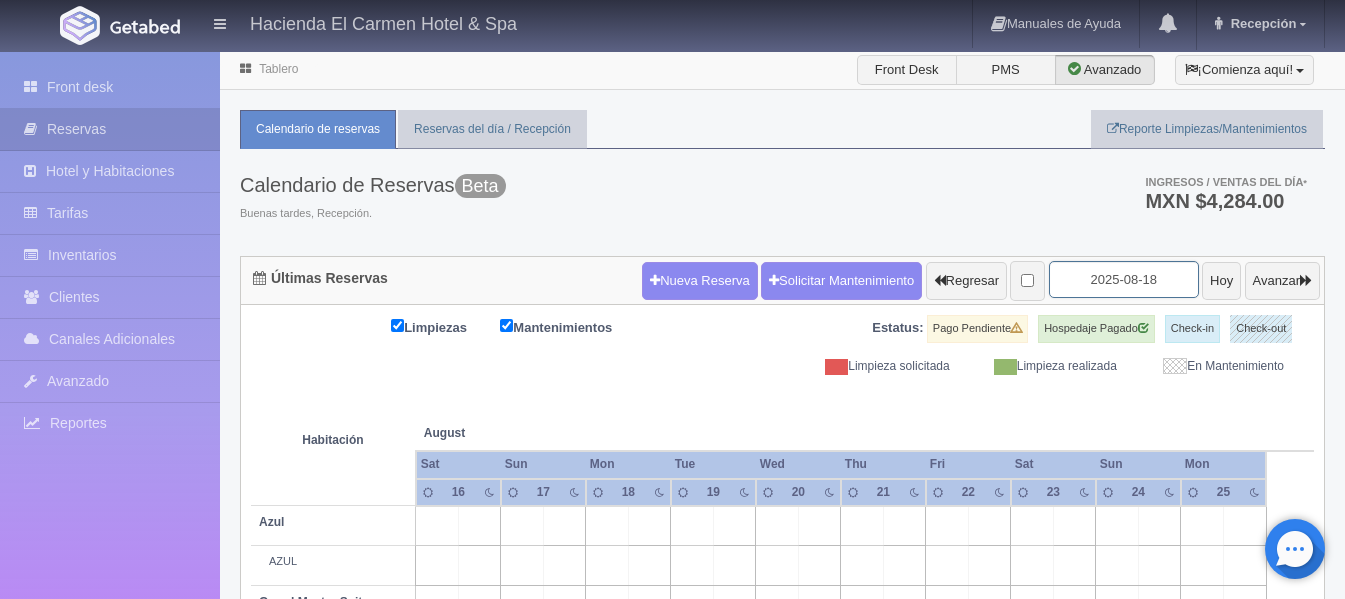 click on "2025-08-18" at bounding box center (1124, 279) 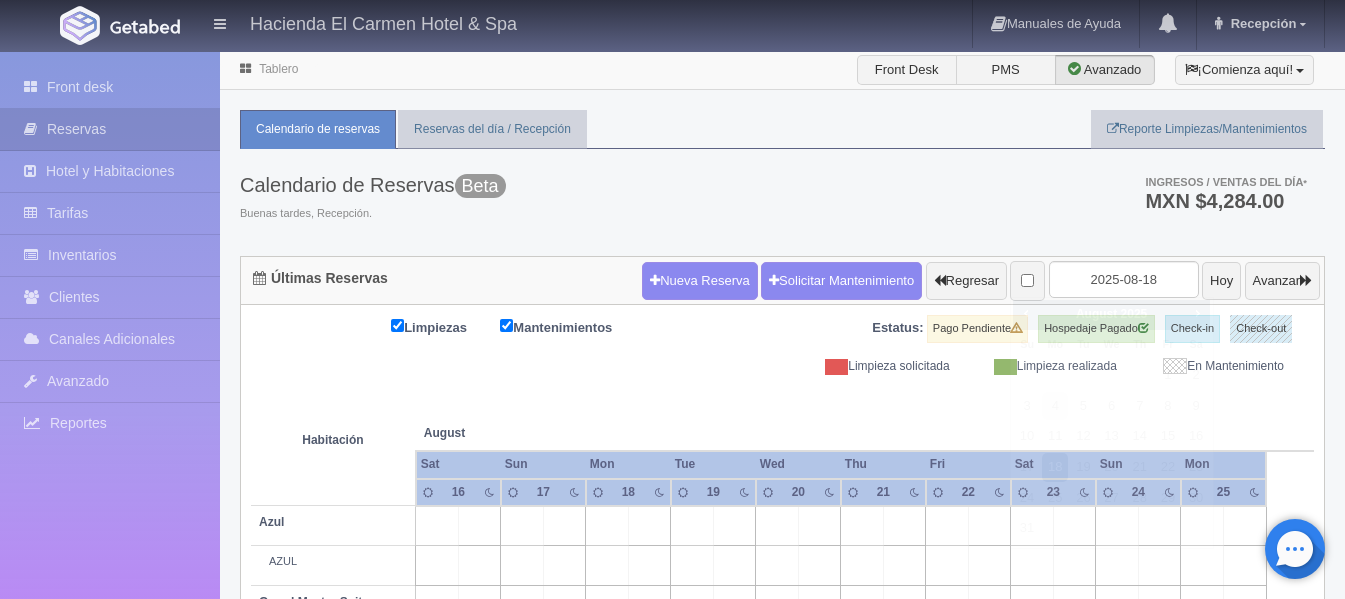 click at bounding box center (777, 413) 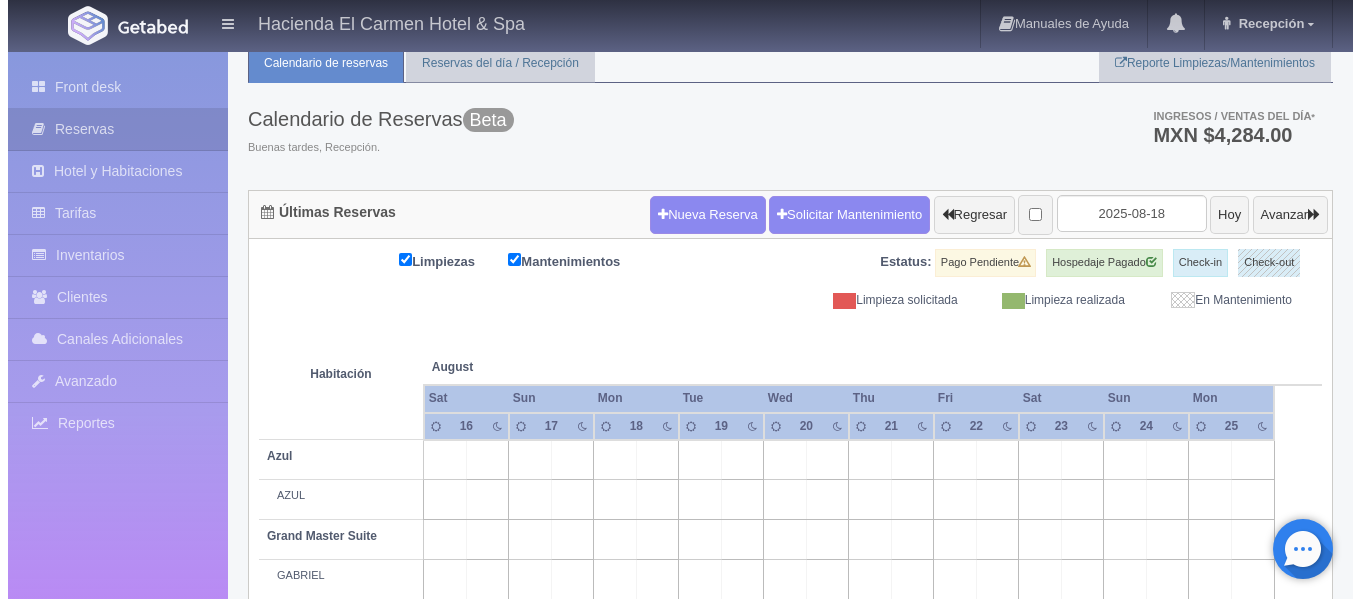 scroll, scrollTop: 0, scrollLeft: 0, axis: both 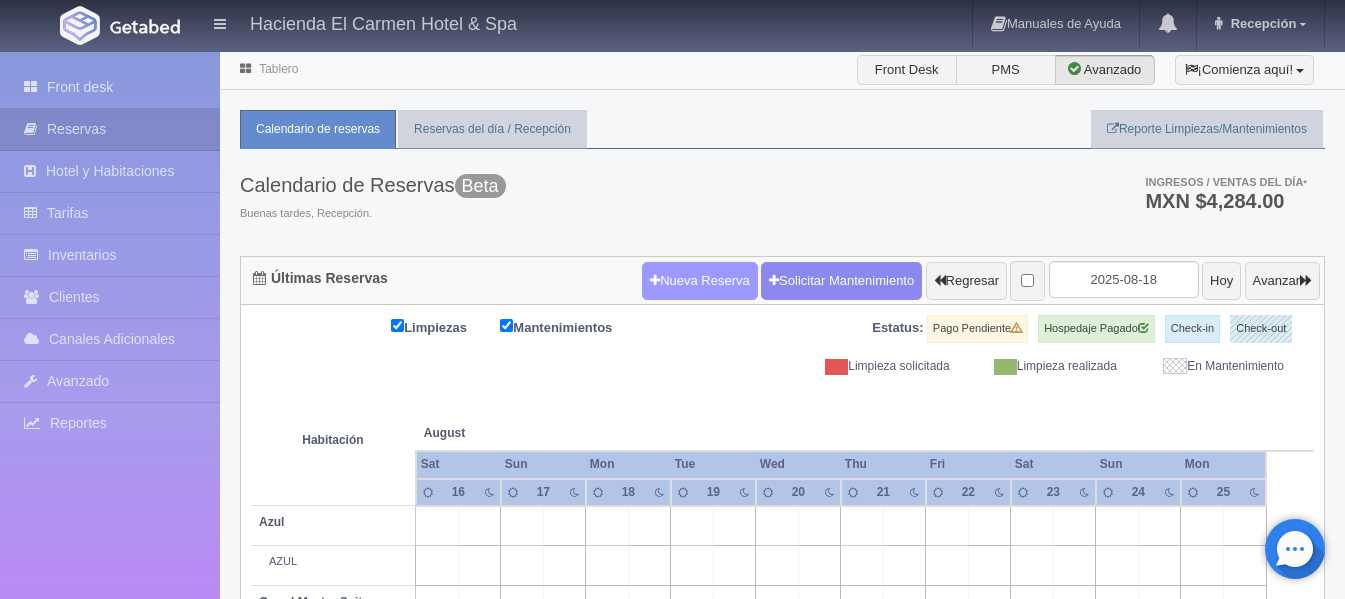 click on "Nueva Reserva" at bounding box center (700, 281) 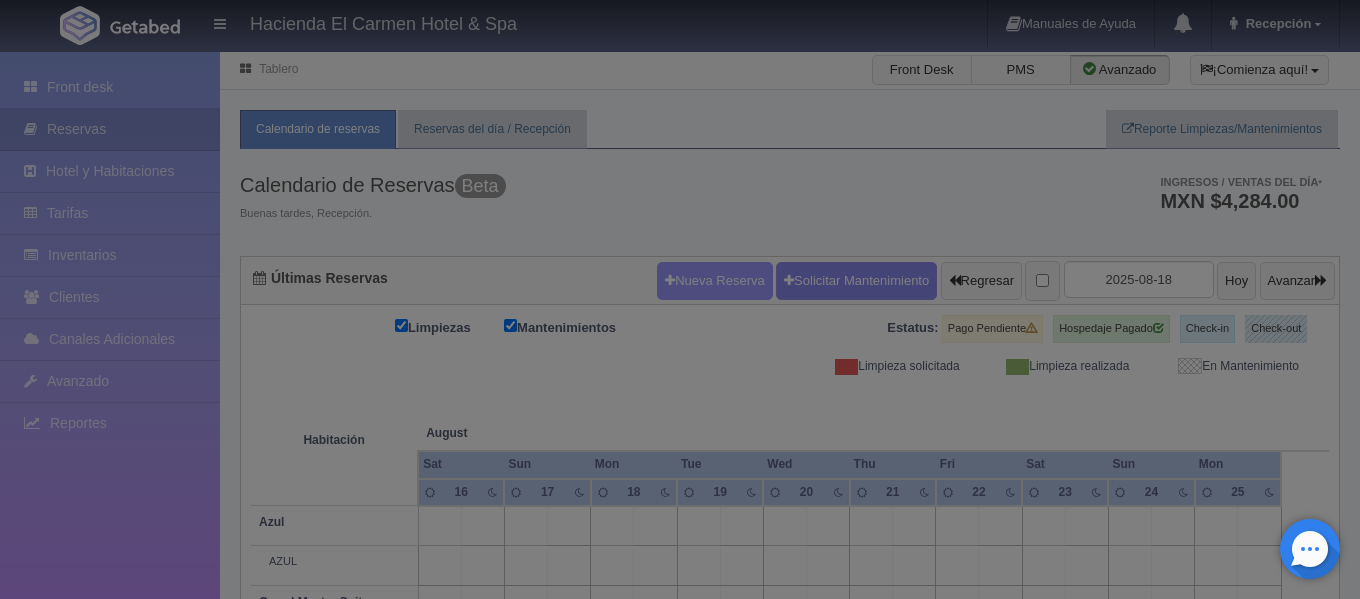 type 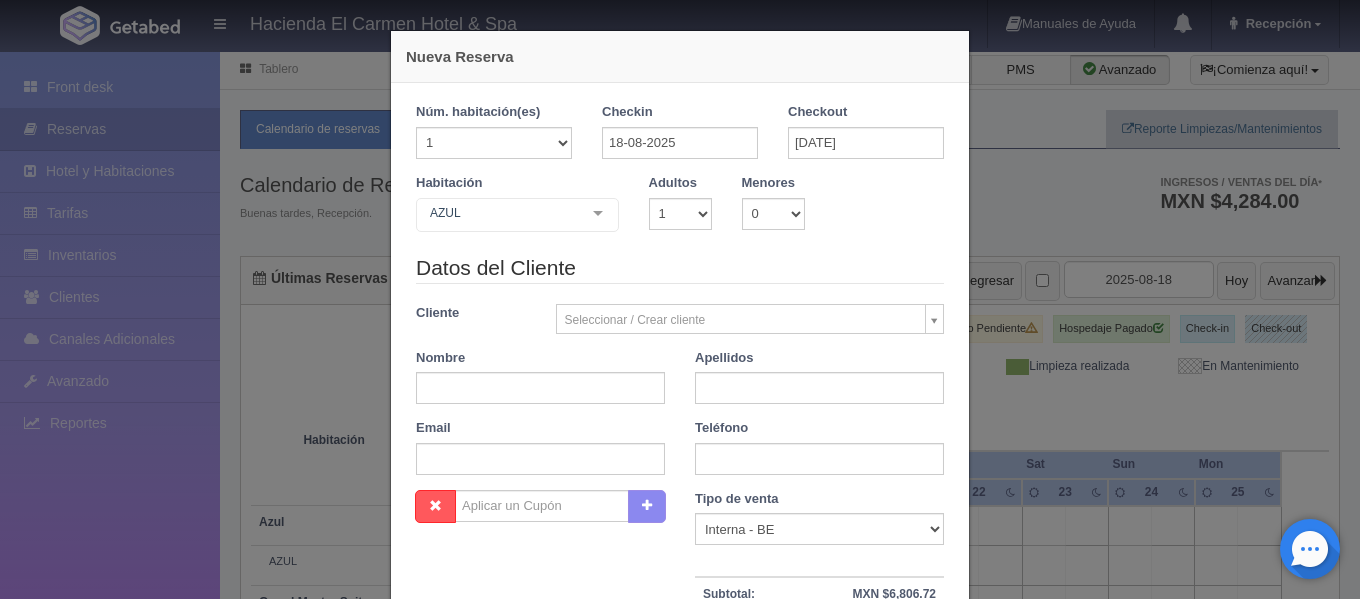 checkbox on "false" 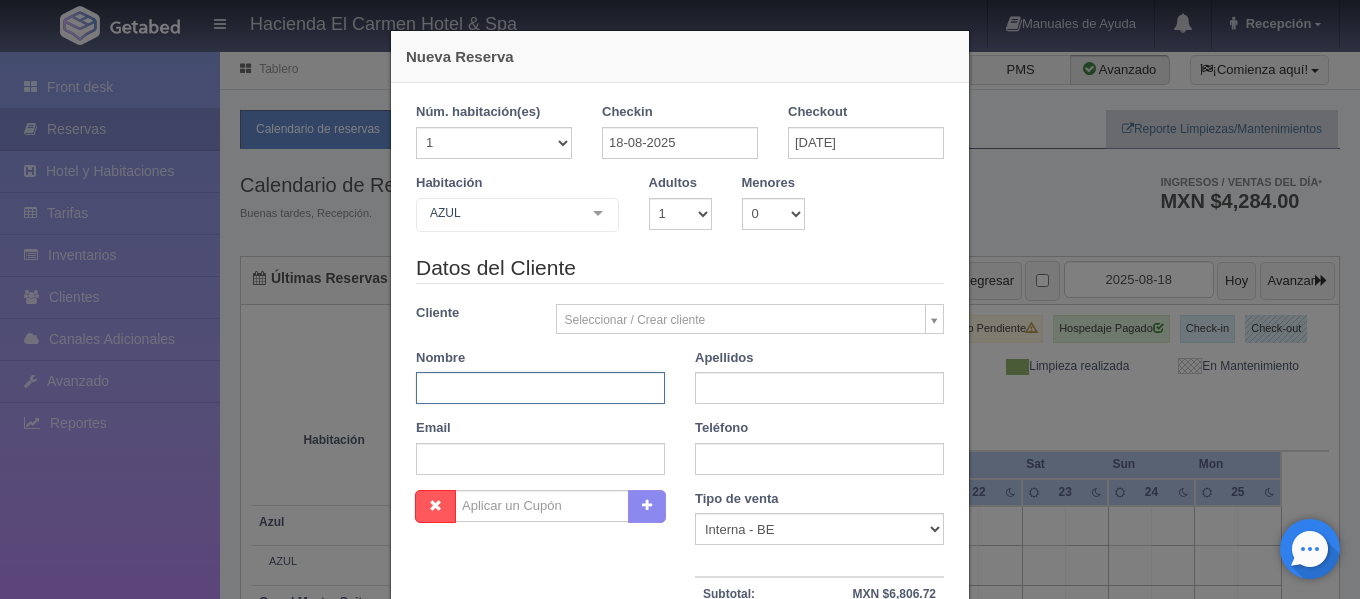 click at bounding box center [540, 388] 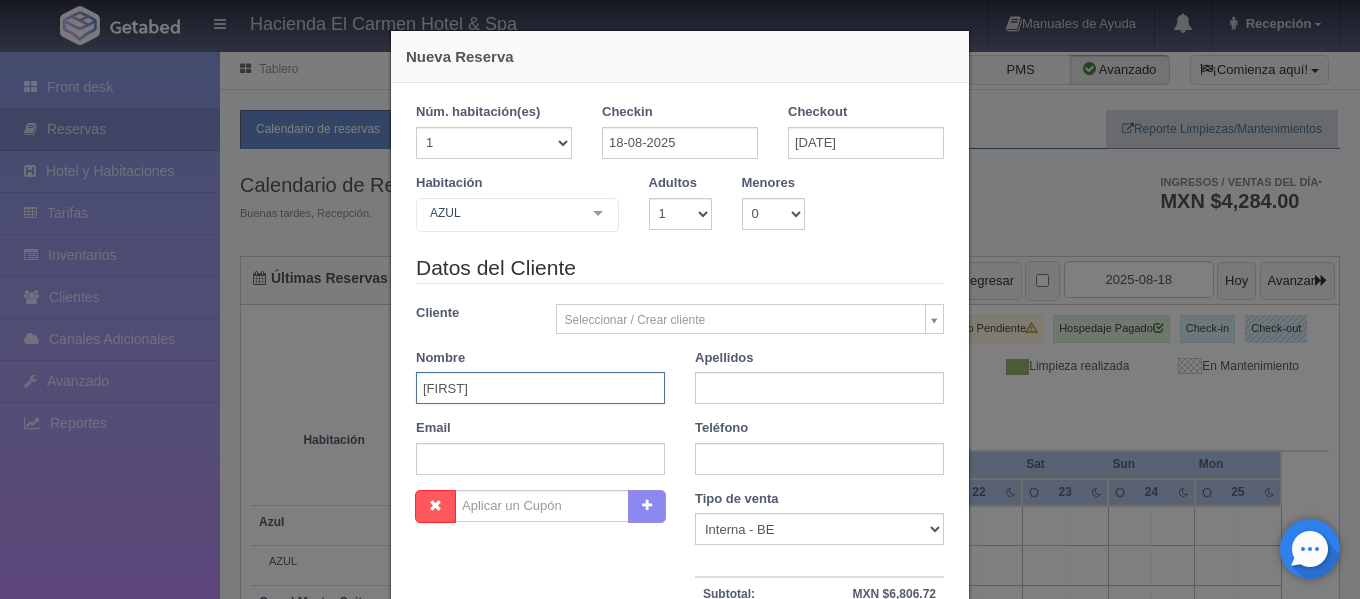 type on "GEORGINA" 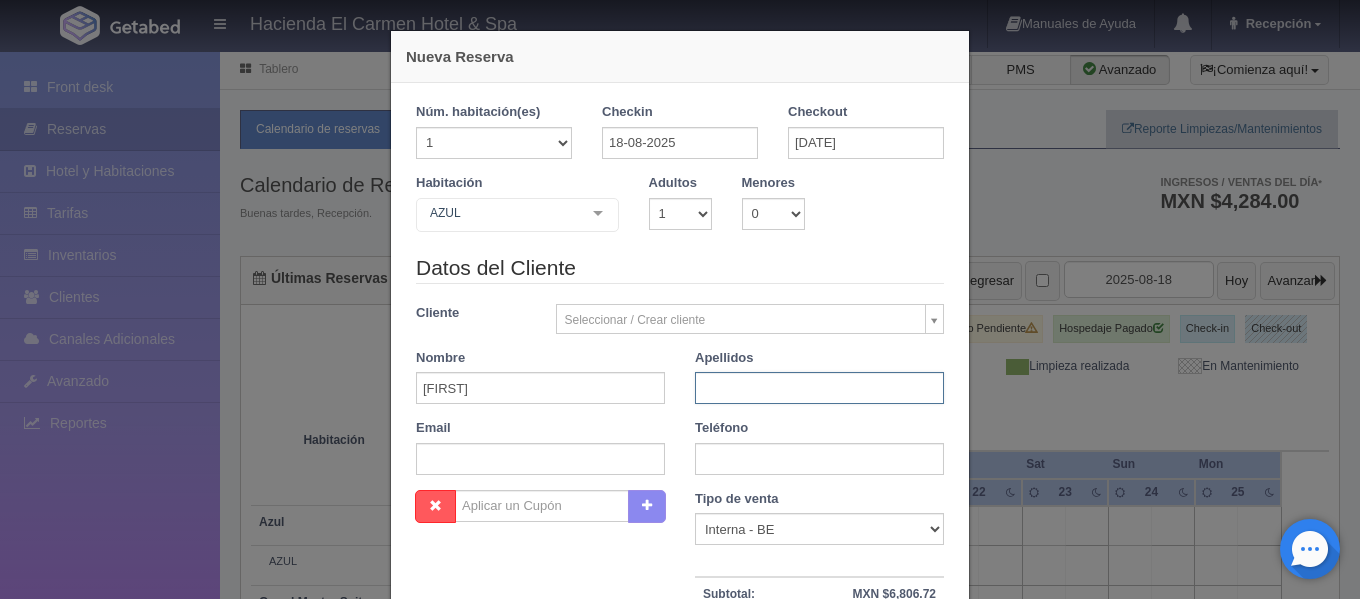 click at bounding box center (819, 388) 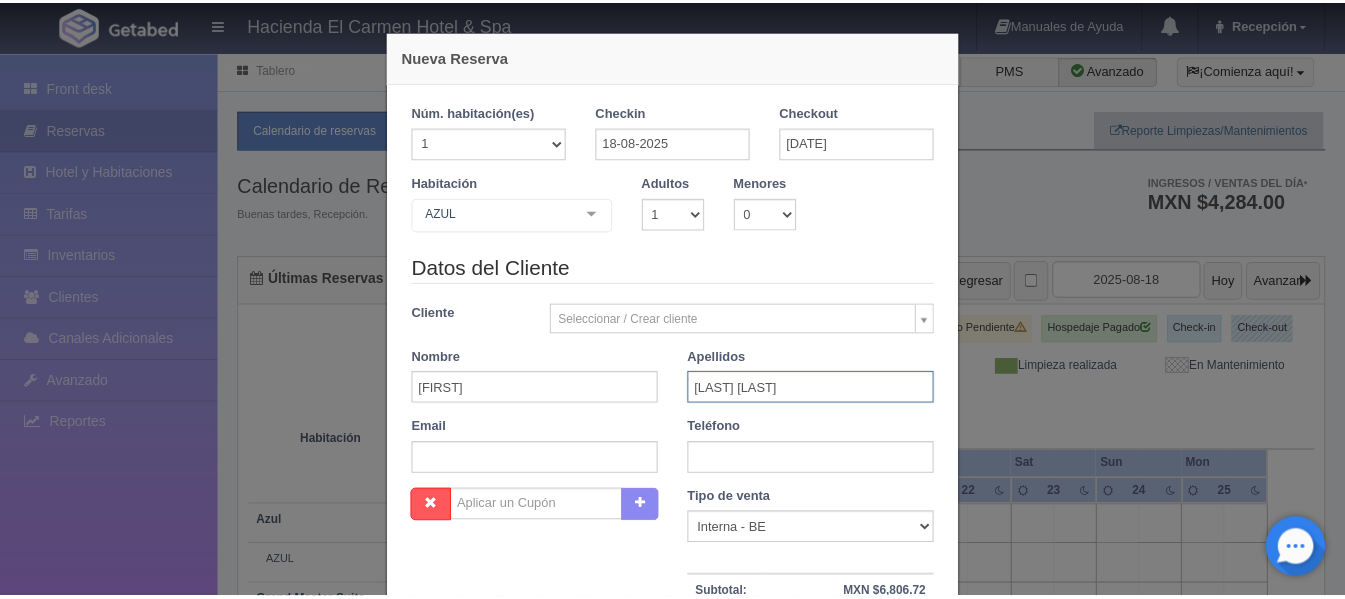 scroll, scrollTop: 320, scrollLeft: 0, axis: vertical 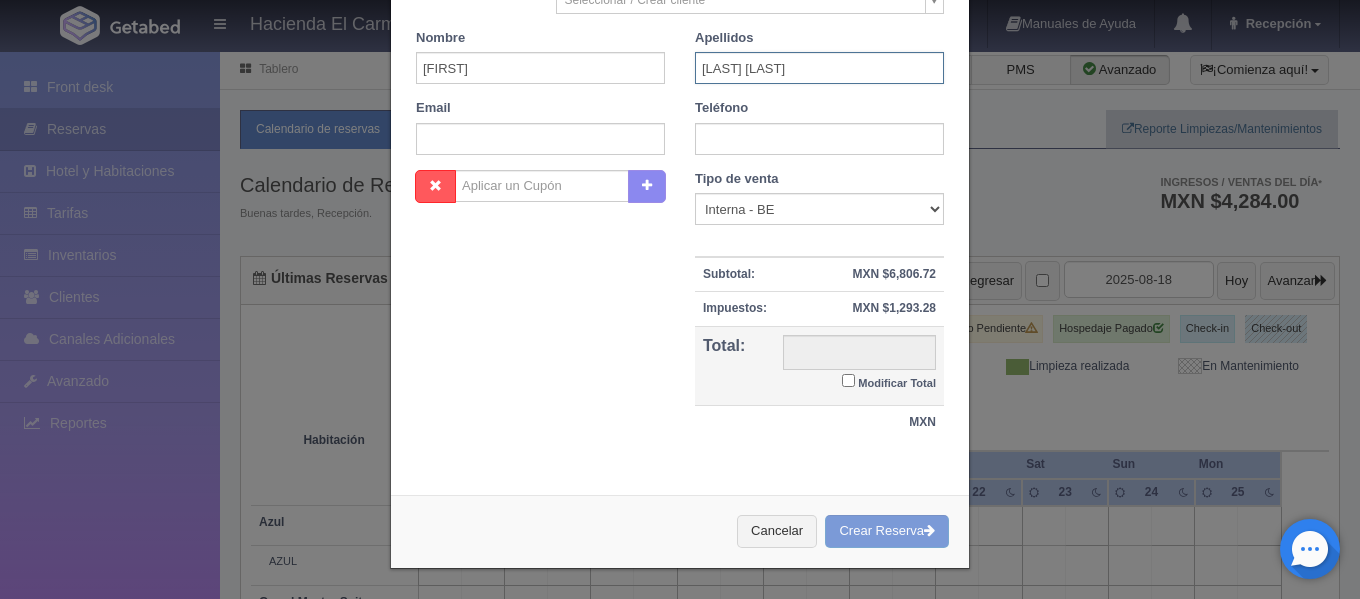 type on "IÑIGUEZ ROSAS" 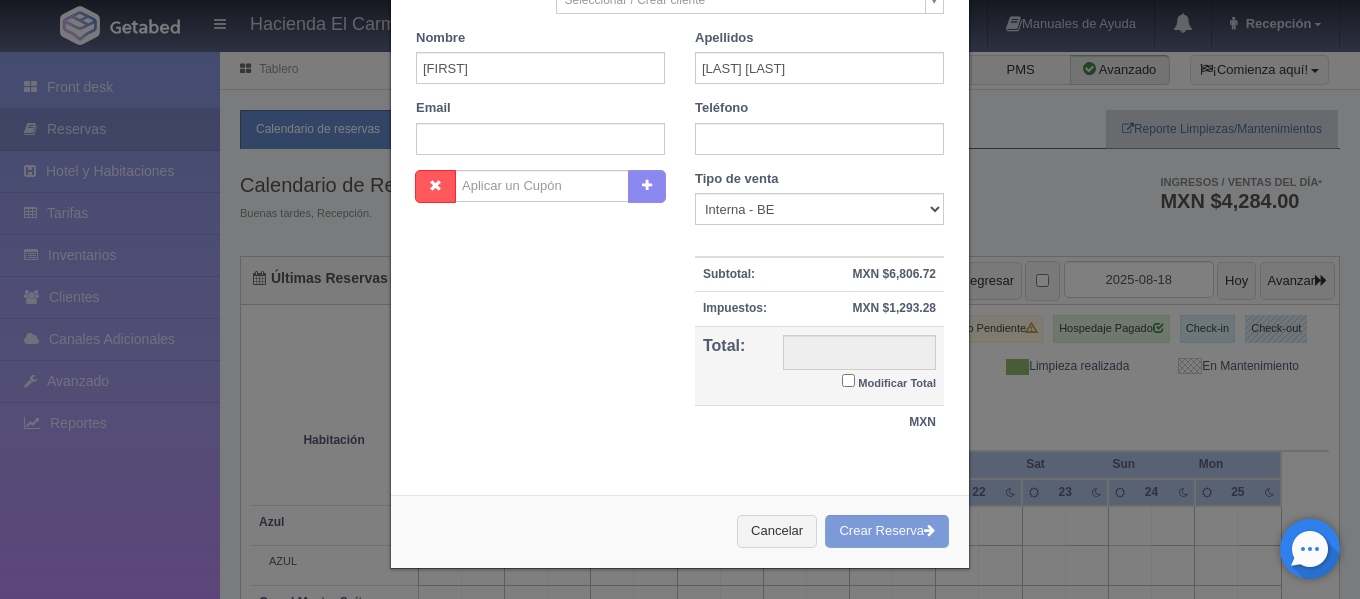 click on "Cancelar
Crear Reserva" at bounding box center (680, 531) 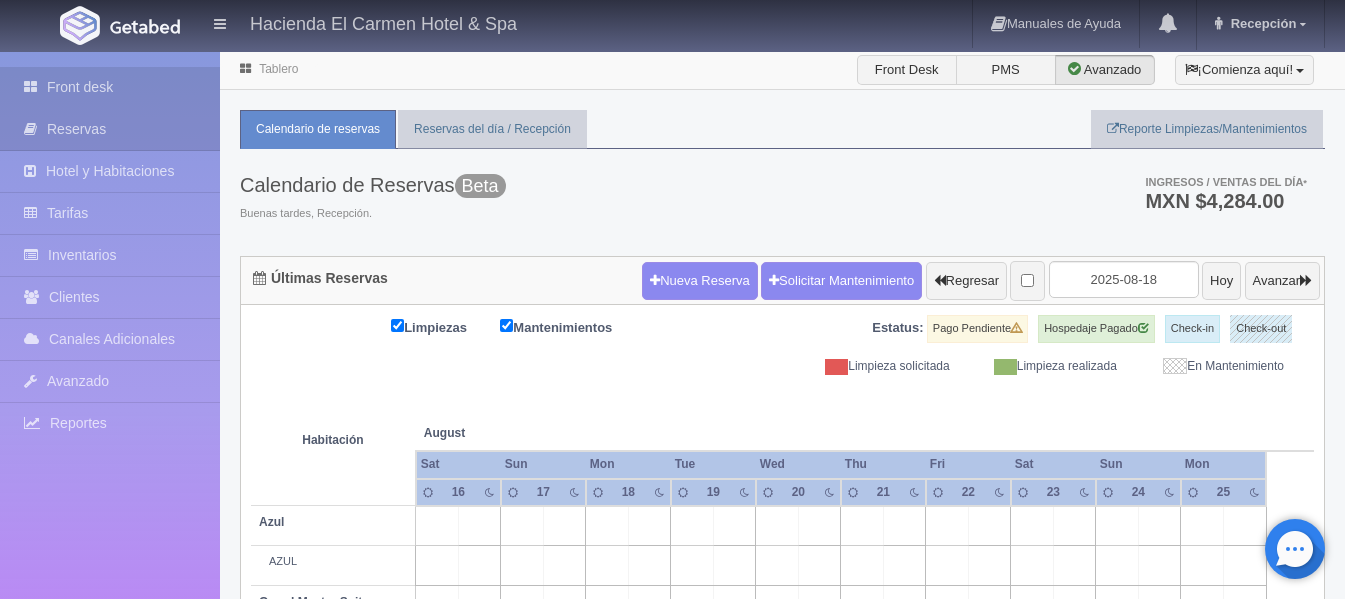 click on "Front desk" at bounding box center [110, 87] 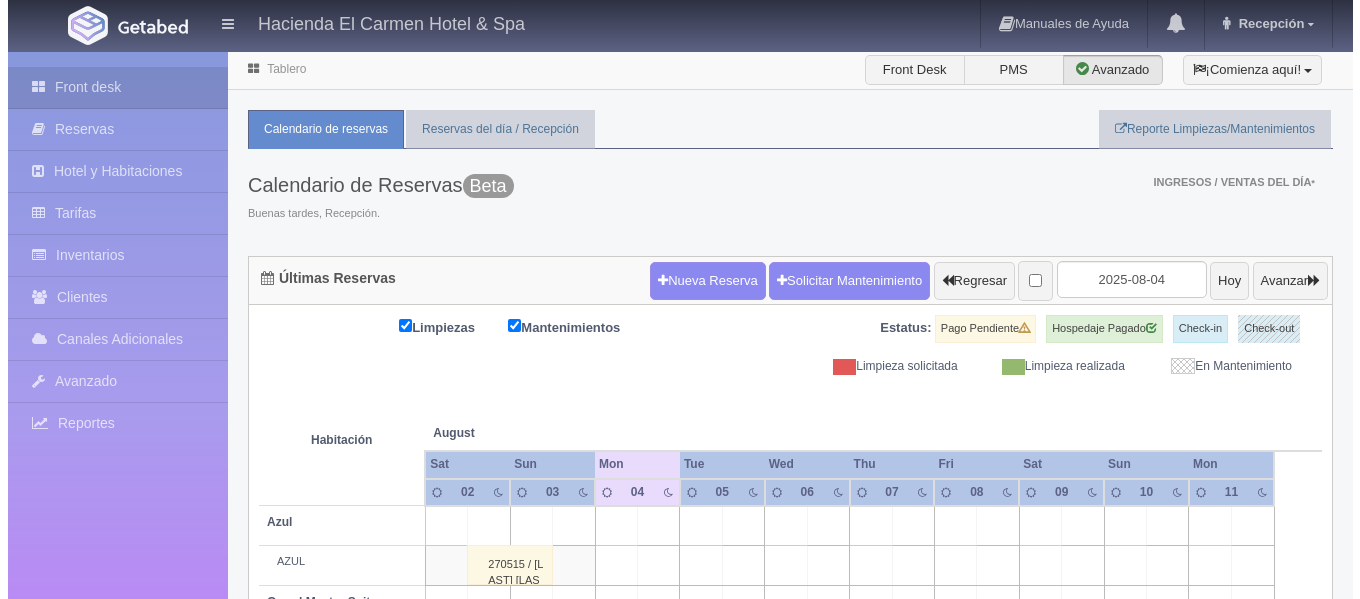 scroll, scrollTop: 0, scrollLeft: 0, axis: both 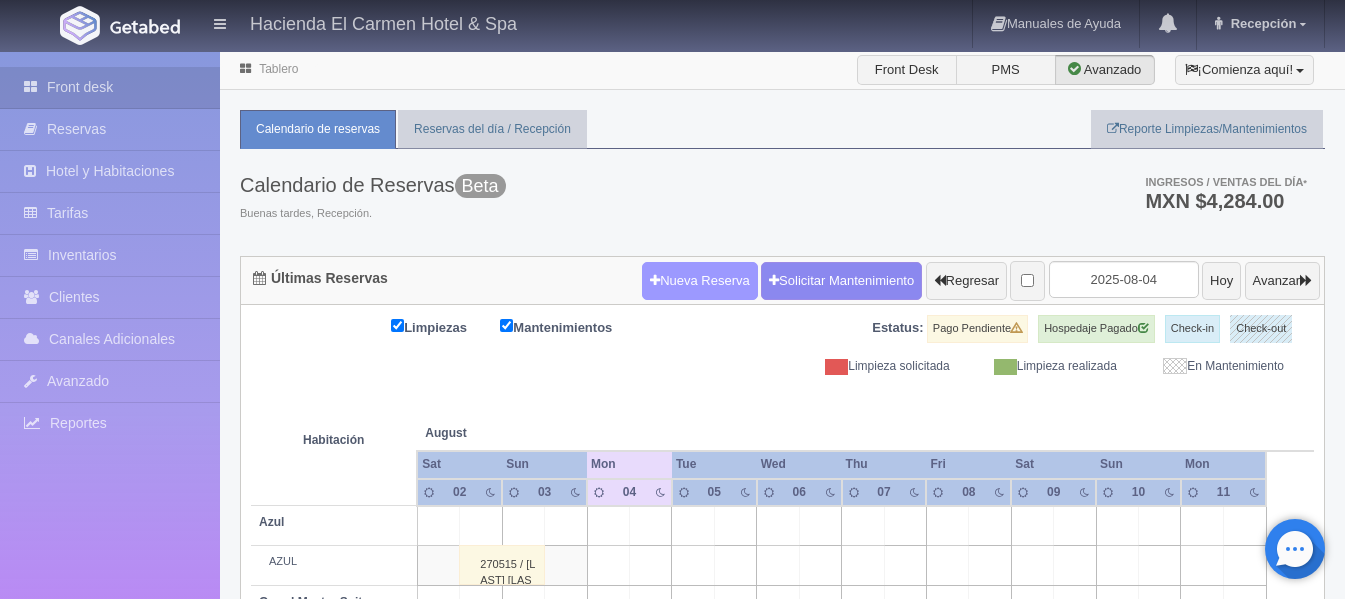 click on "Nueva Reserva" at bounding box center [700, 281] 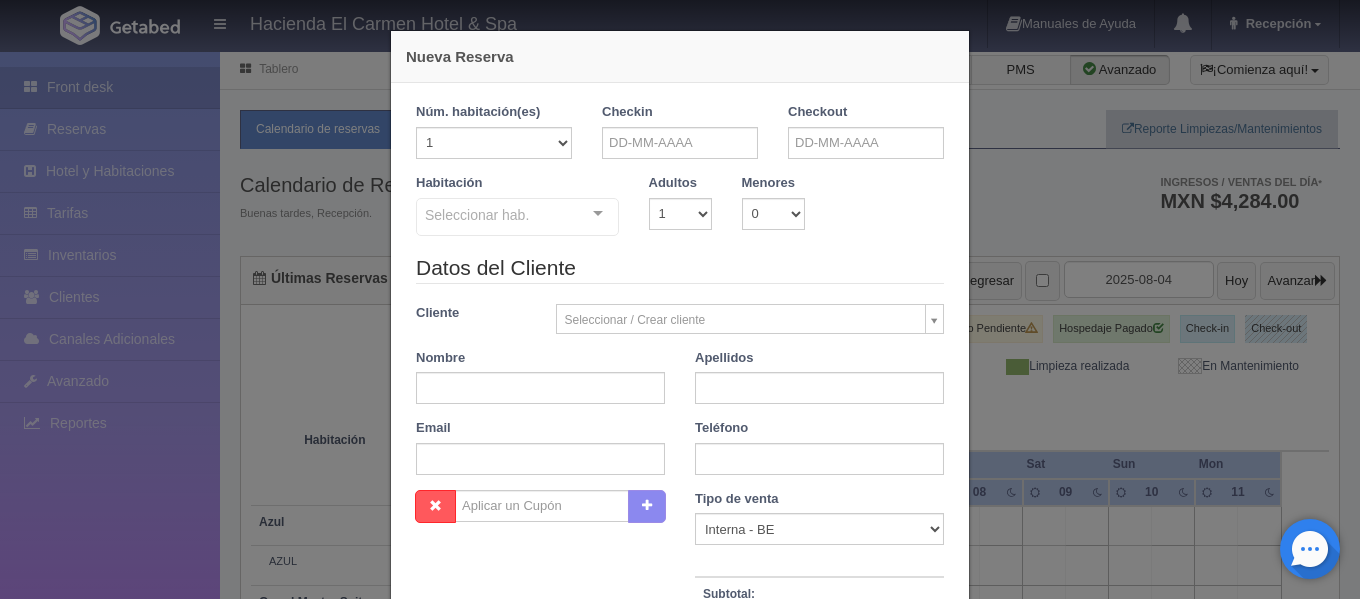 checkbox on "false" 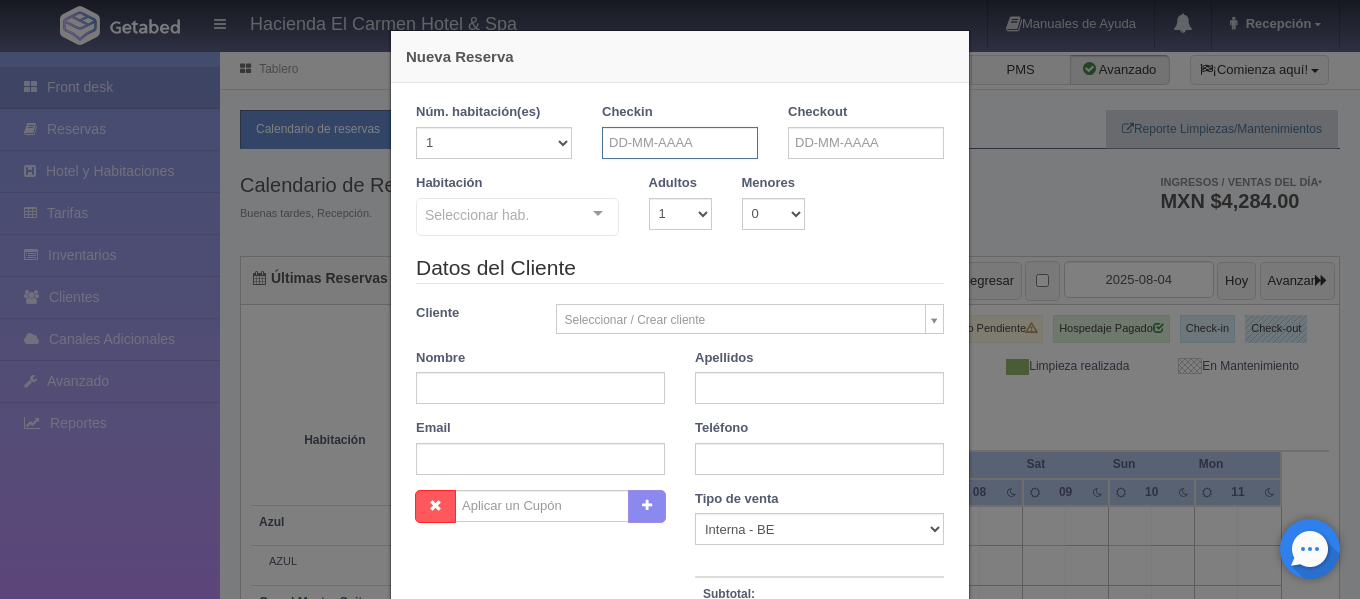 click at bounding box center [680, 143] 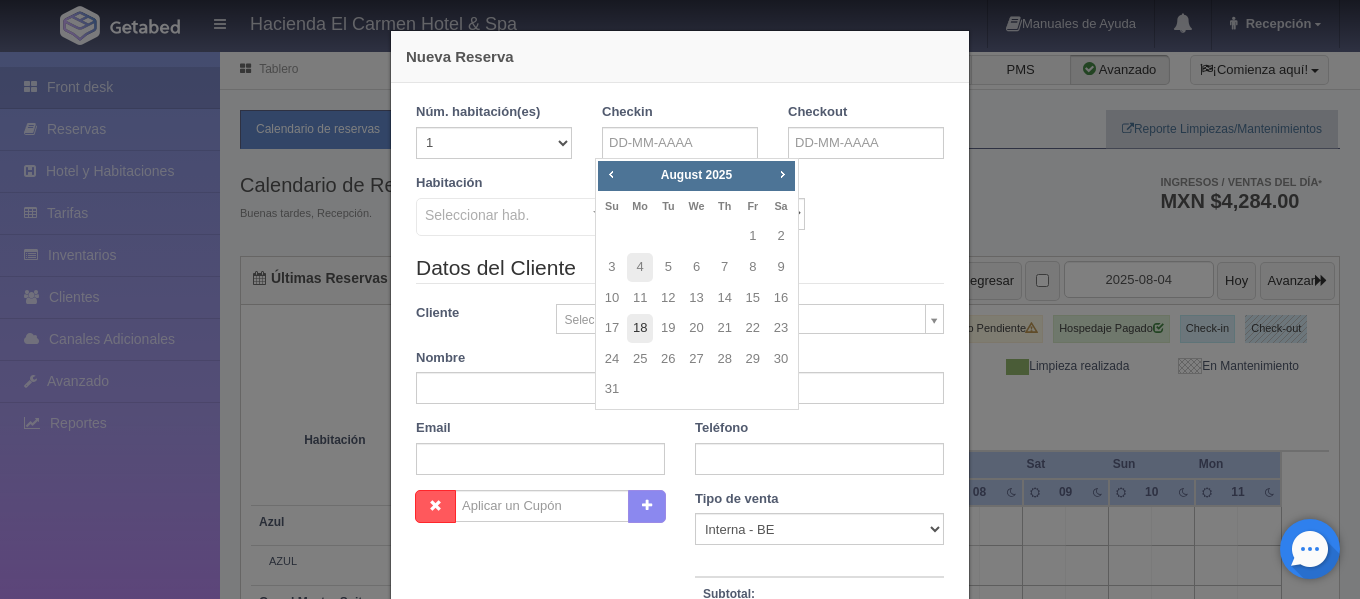 click on "18" at bounding box center (640, 328) 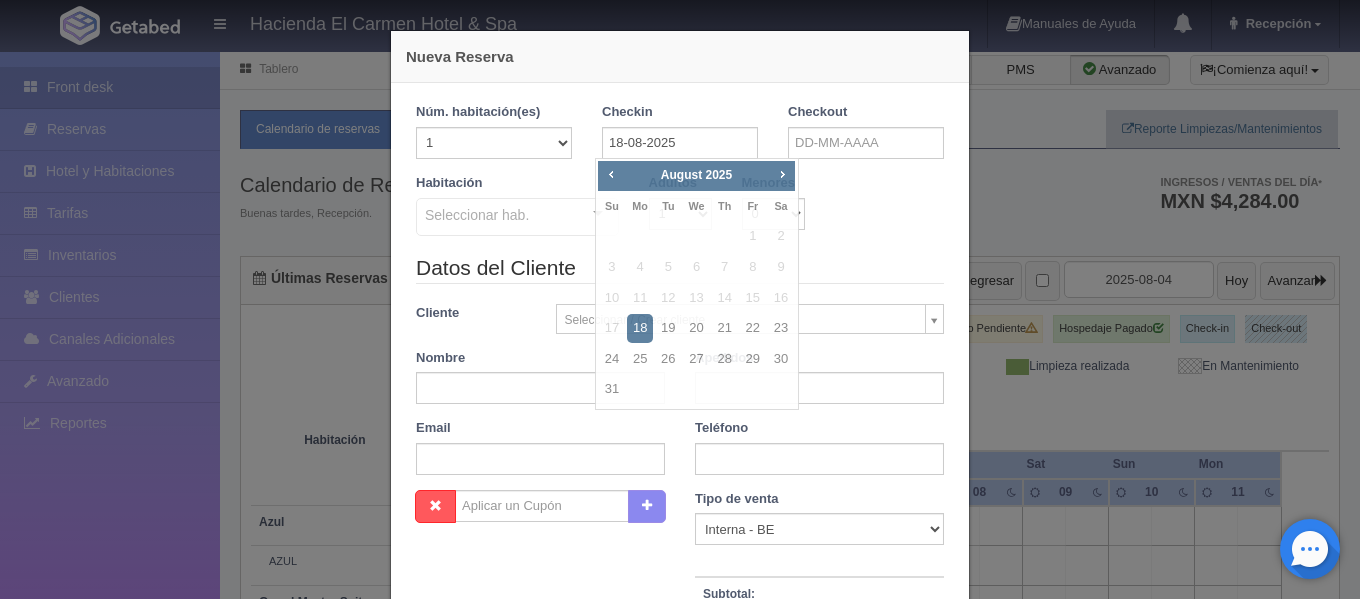 checkbox on "false" 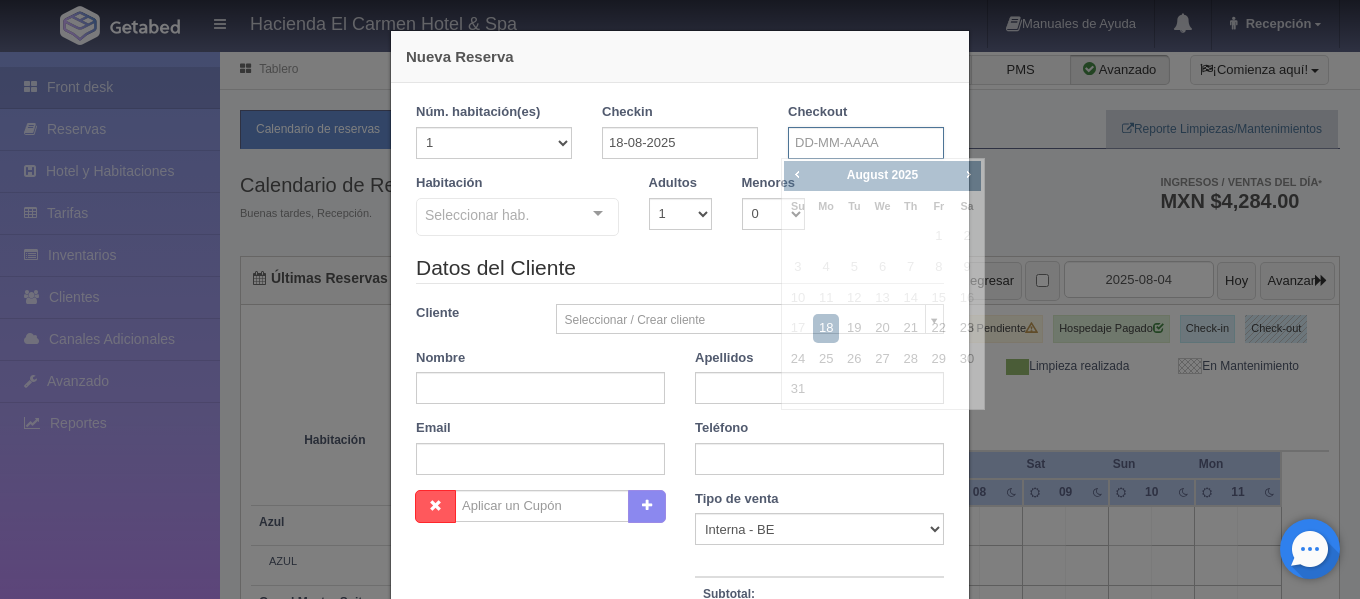 click at bounding box center [866, 143] 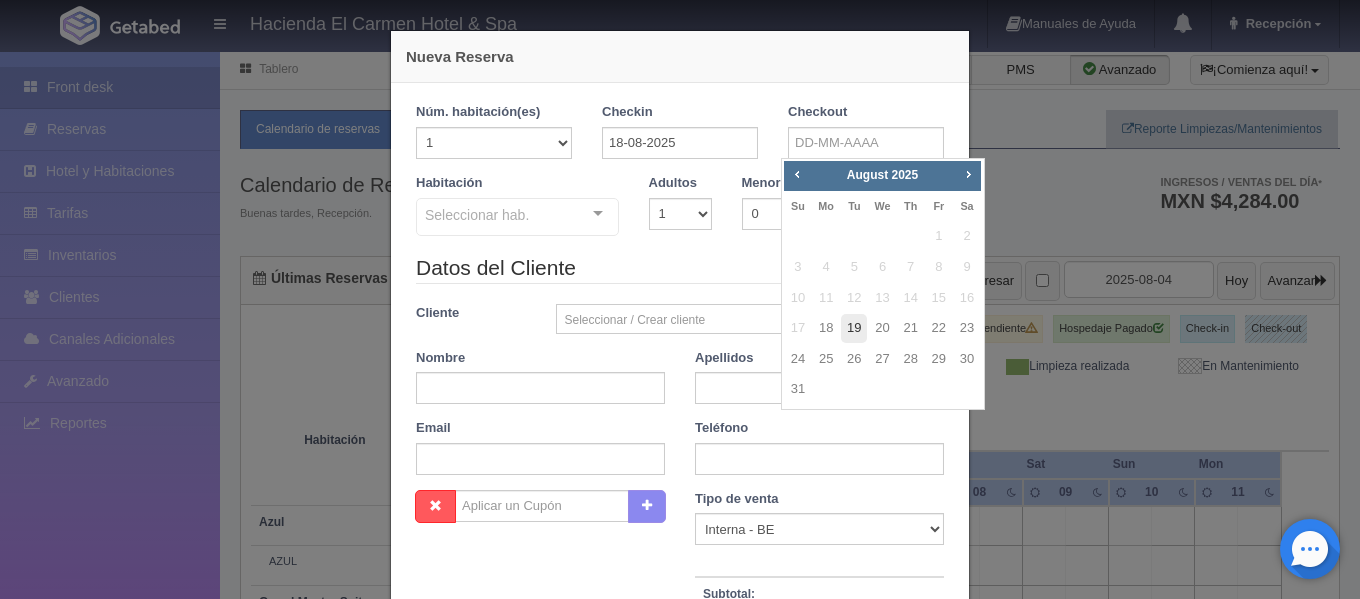 click on "19" at bounding box center [854, 328] 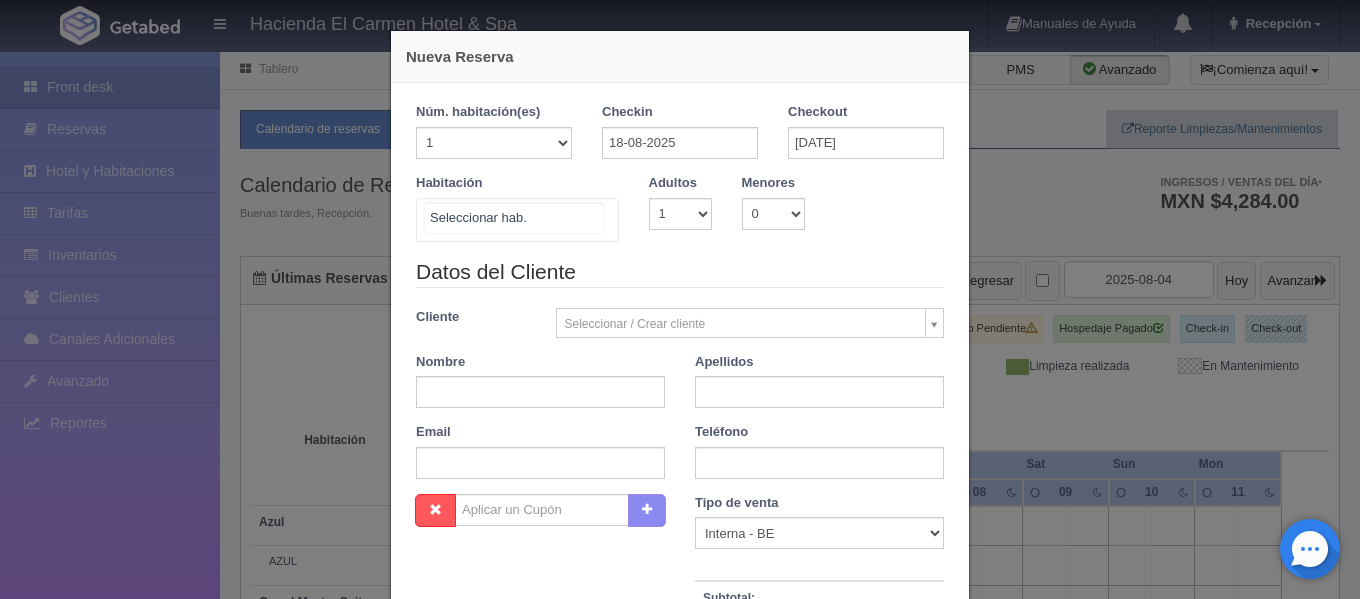click on "Suite con 2 camas matrimoniales-No apta para menores Suite con 2 camas matrimoniales-No apta para menores - Sin asignar   PAZ   JOSÉ   AMPARO   GENARO   ROSARIO     Master Suite Master Suite - Sin asignar   LAURA   PABLO   MARTHA   BENIGNO   JOAQUÍN   GUADALUPE     Grand Master Suite Grand Master Suite - Sin asignar   GABRIEL   PORFIRIO   LA PATRONA     Azul Azul - Sin asignar   AZUL     Taberna Taberna - Sin asignar   TABERNA     Suite con 1 cama King Size Suite con 1 cama King Size - Sin asignar   PEDRO   MANUEL   MARÍA   REFUGIO   SOLEDAD   ÁNGELES   HUMBERTO   NICOLÁS   PRIMITIVO     Suite con 2 Camas matrimoniales, apta para menores Suite con 2 Camas matrimoniales, apta para menores - Sin asignar   CELSO   CAMILO   EMILIA   MERCEDES   CANDELARIA     No elements found. Consider changing the search query.   List is empty." at bounding box center [517, 220] 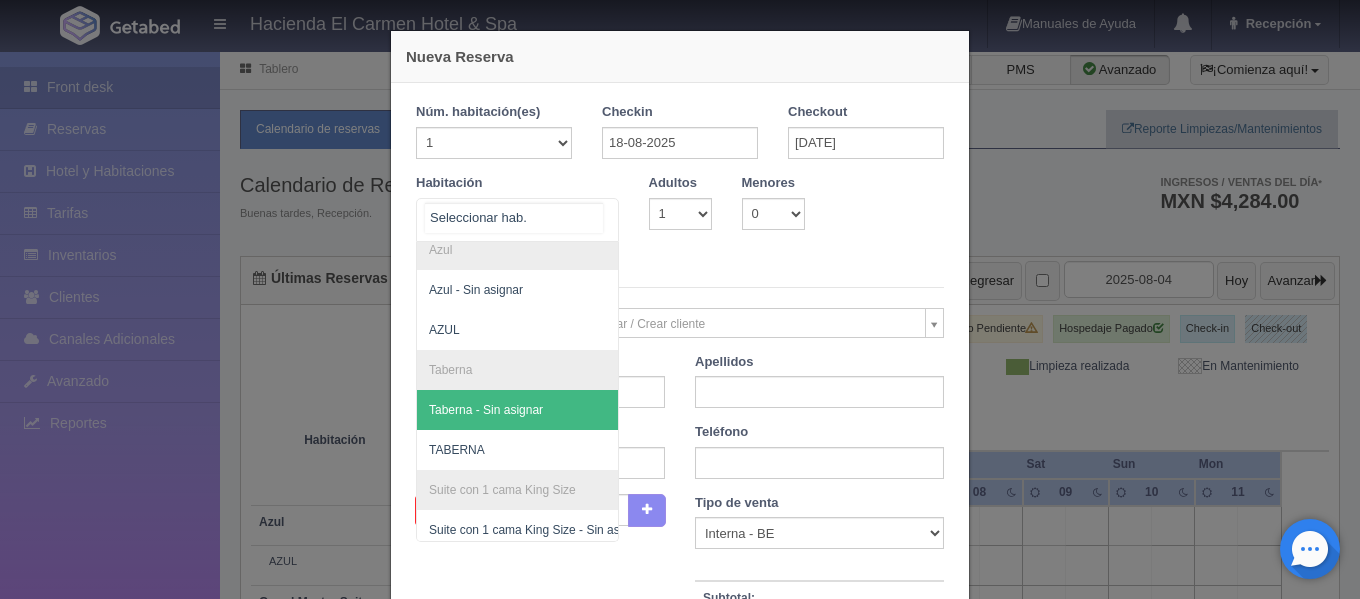scroll, scrollTop: 813, scrollLeft: 0, axis: vertical 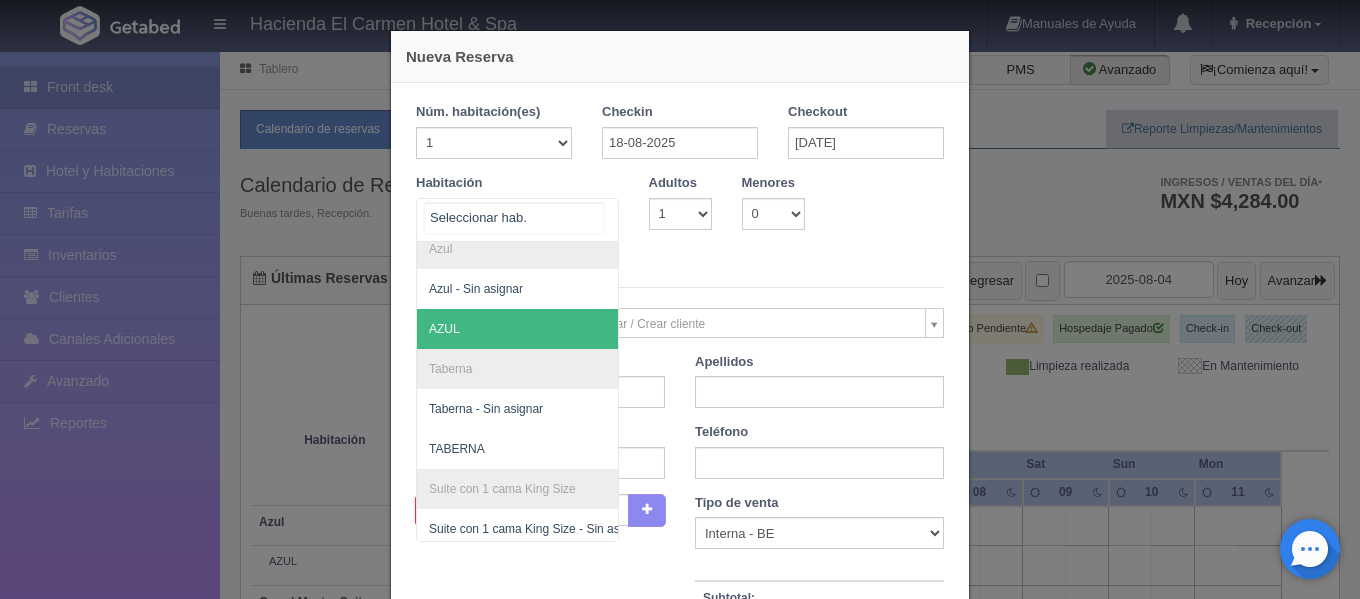 click on "AZUL" at bounding box center (614, 329) 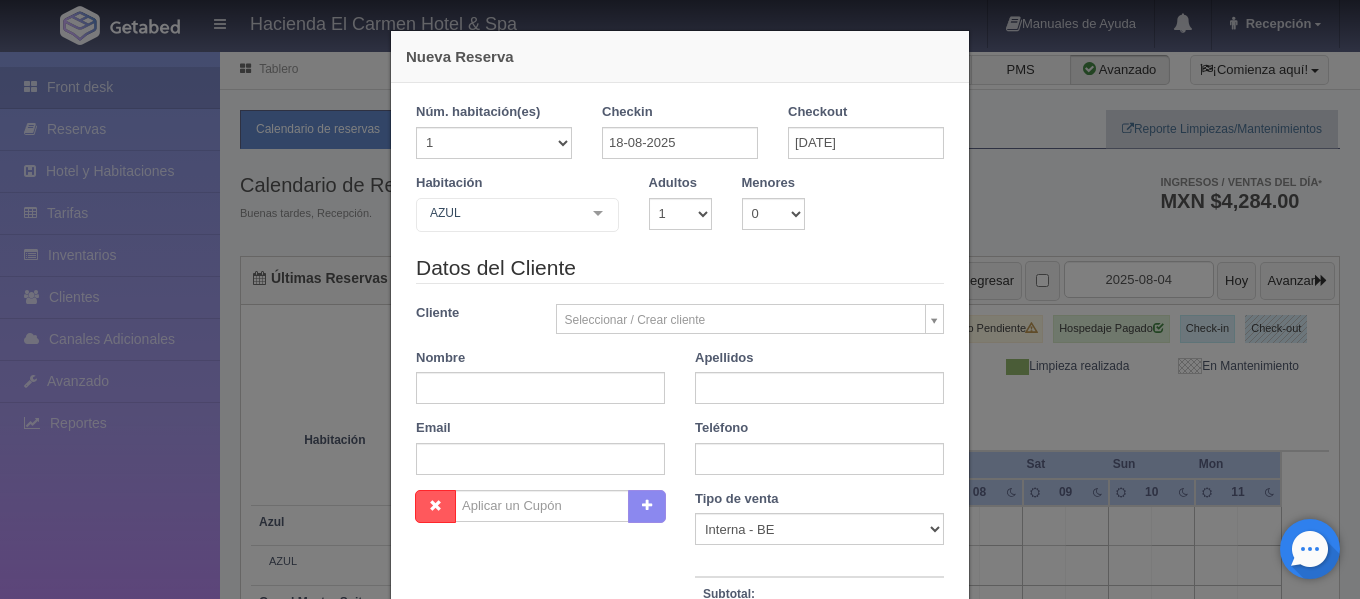 checkbox on "false" 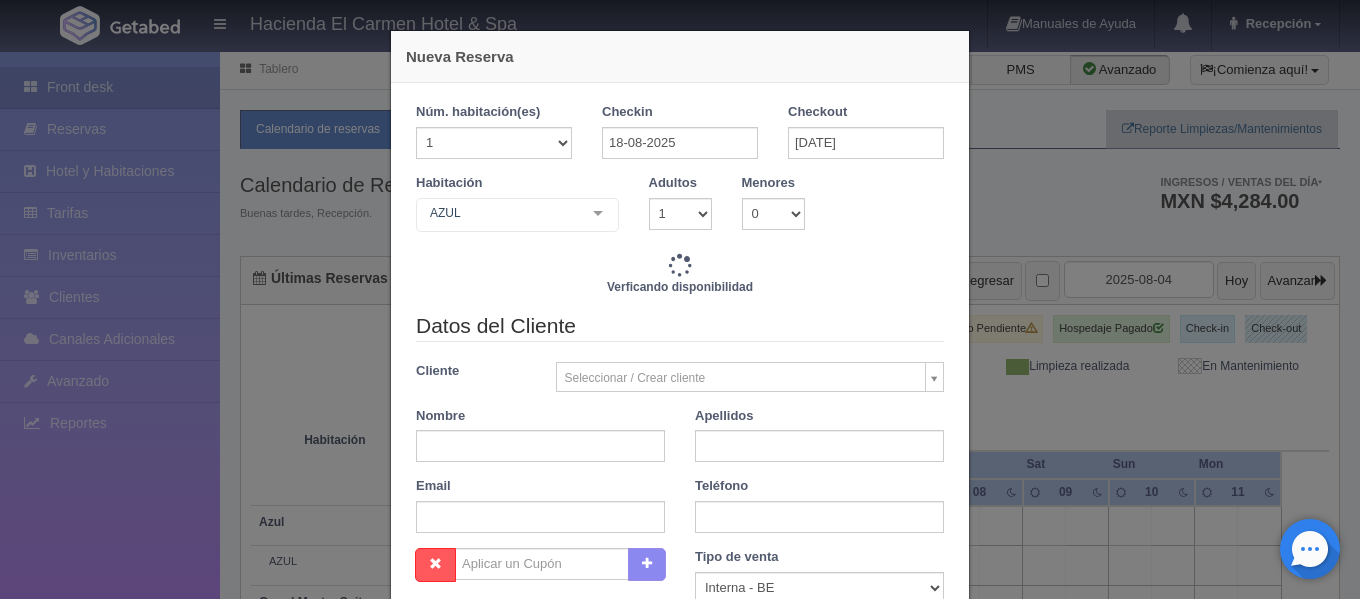 type on "8100.00" 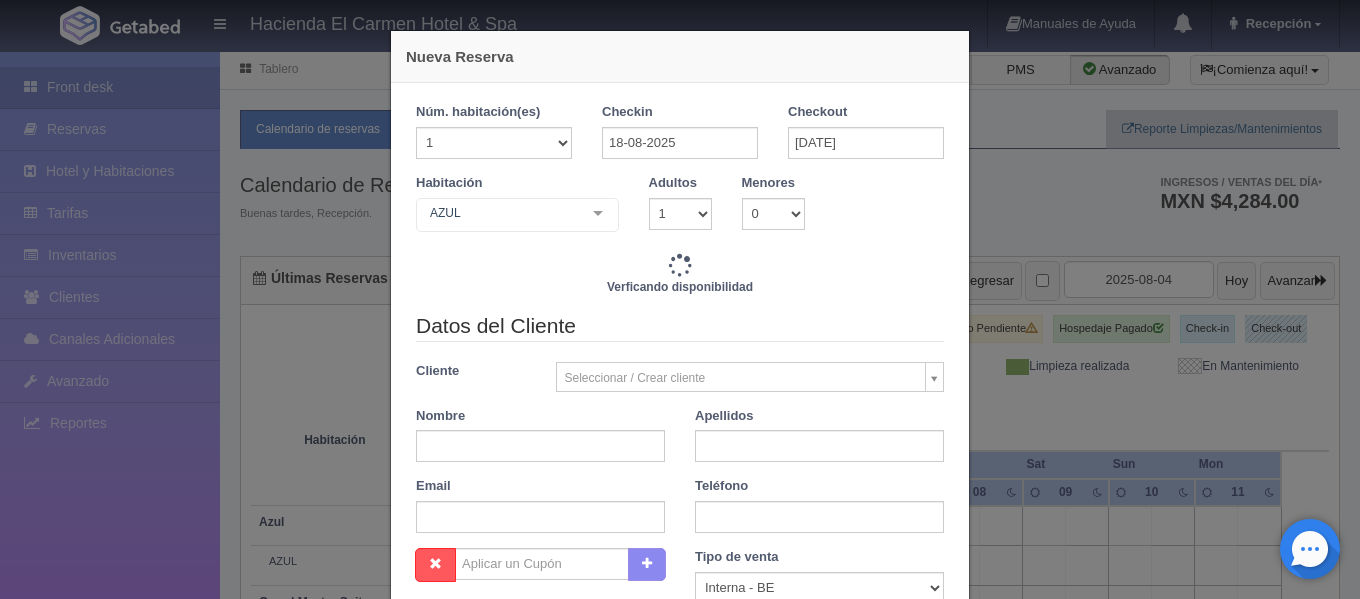 checkbox on "false" 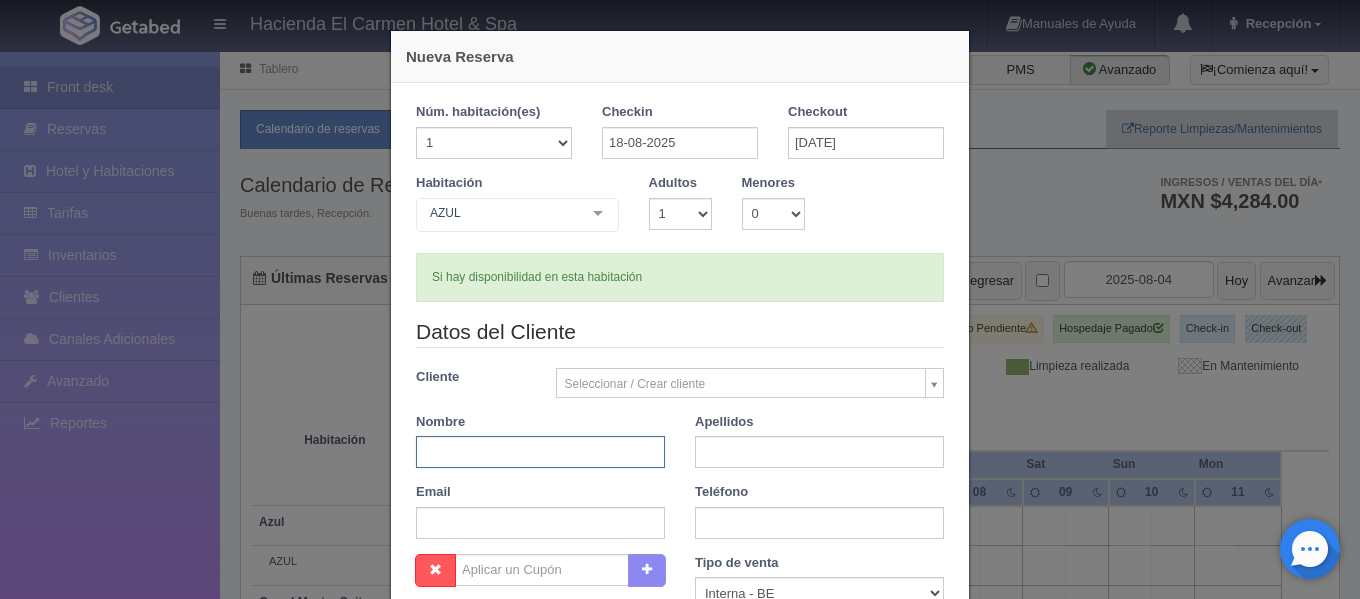 click at bounding box center [540, 452] 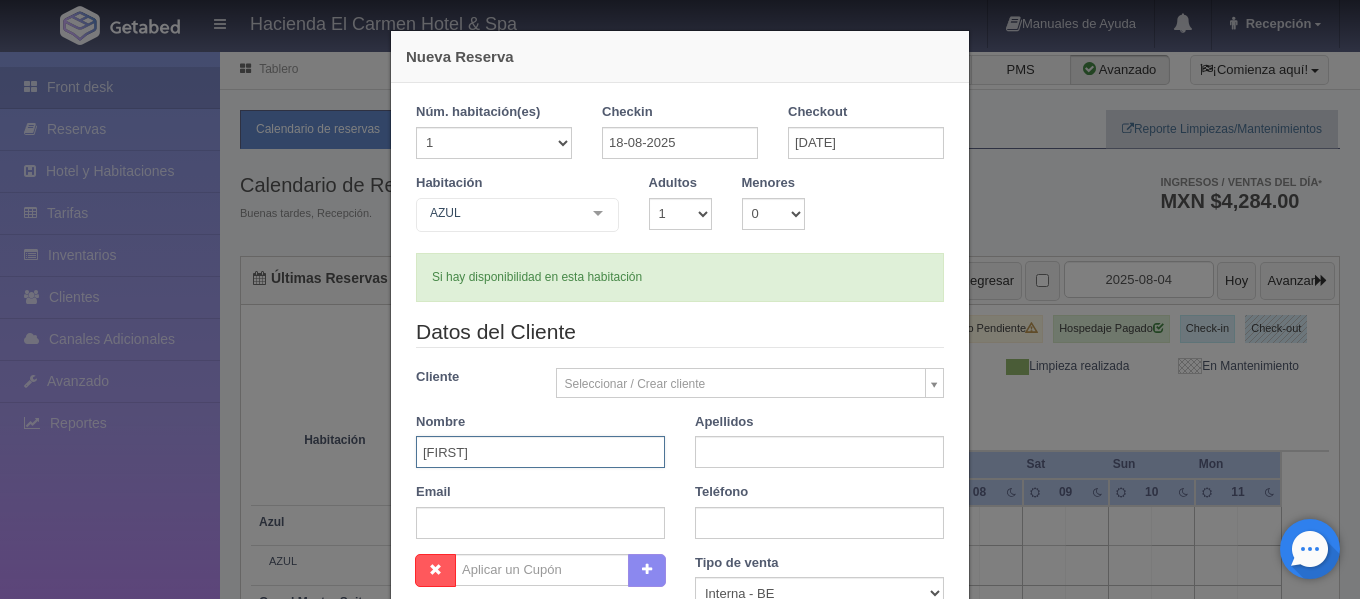 type on "GEORGINA" 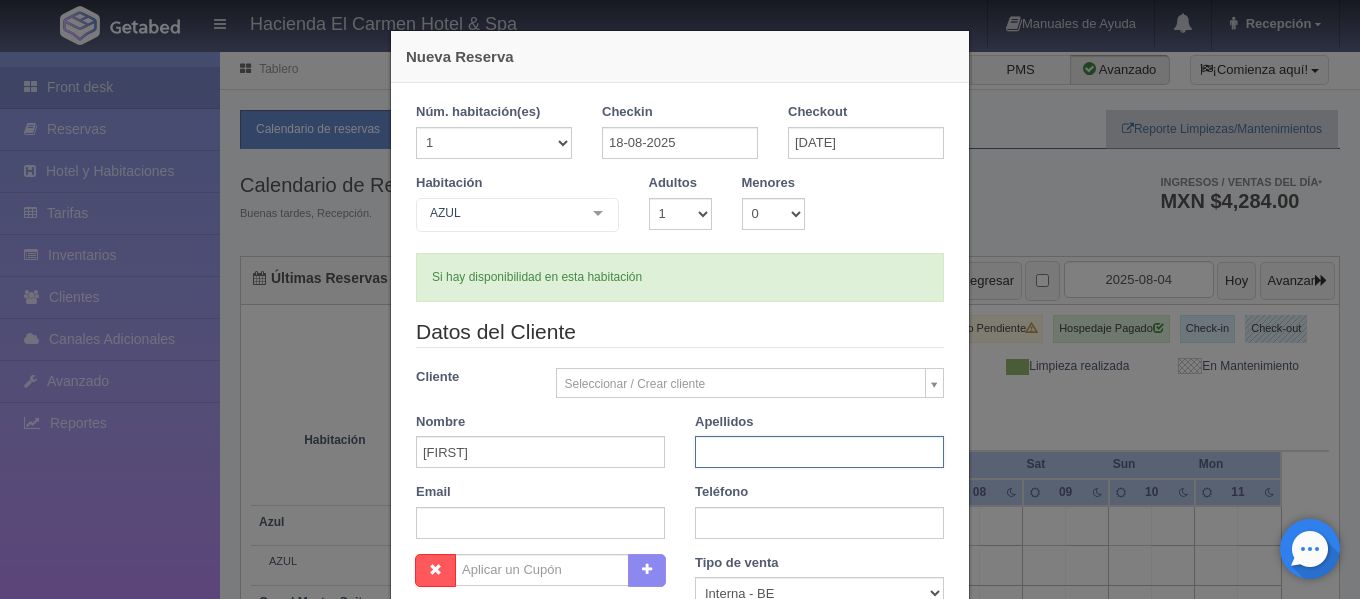 click at bounding box center (819, 452) 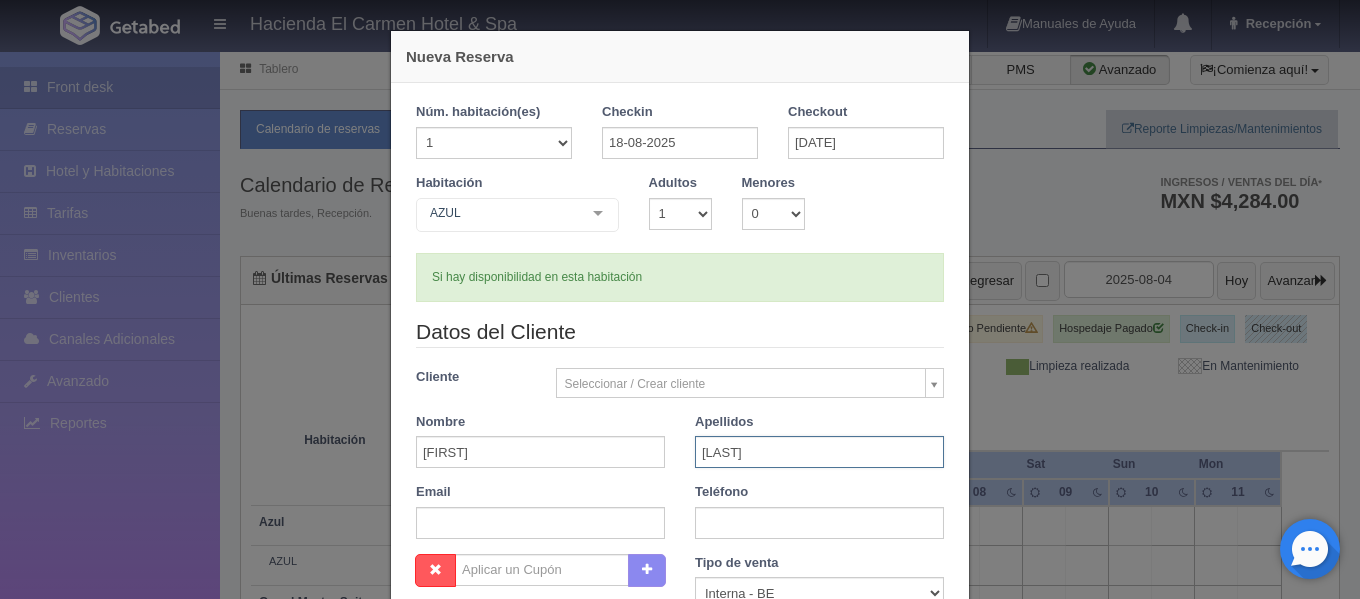 type on "IÑIGUEZ ROSAS" 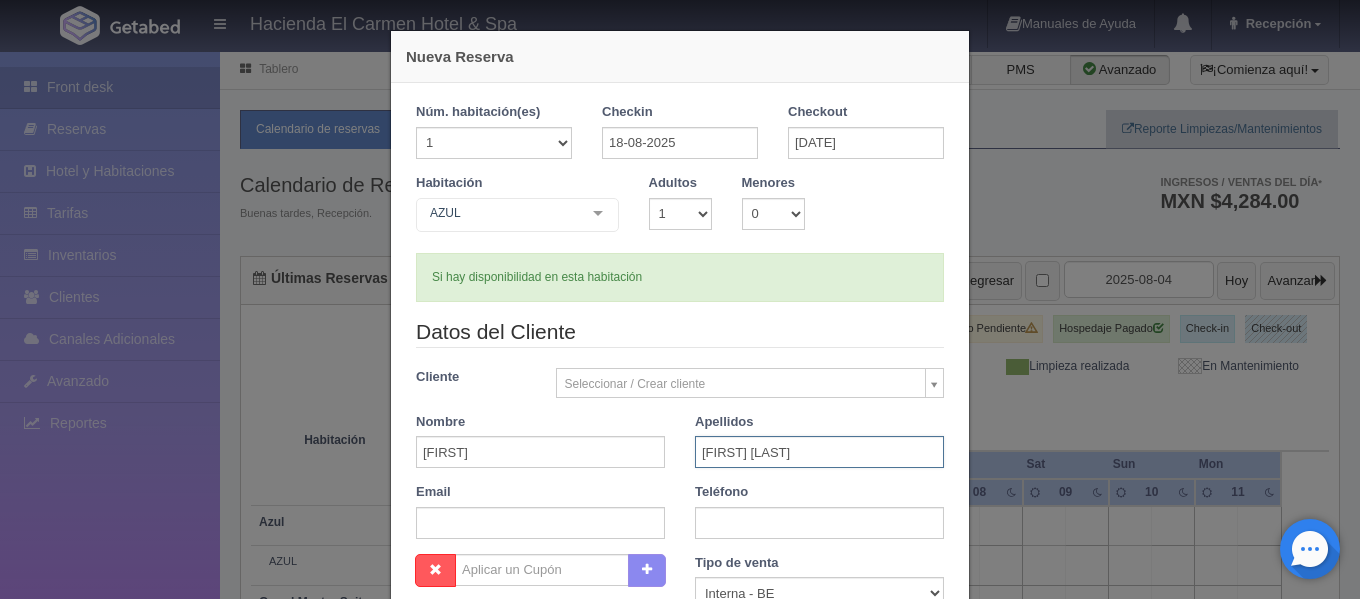 scroll, scrollTop: 384, scrollLeft: 0, axis: vertical 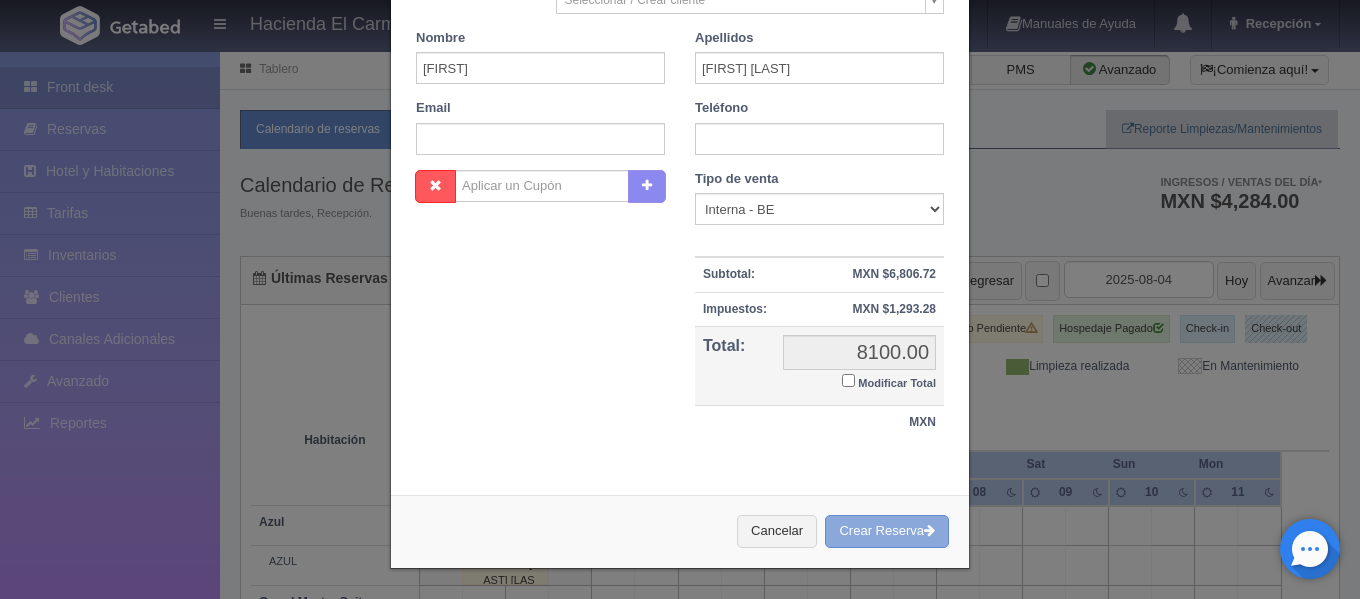 click on "Crear Reserva" at bounding box center (887, 531) 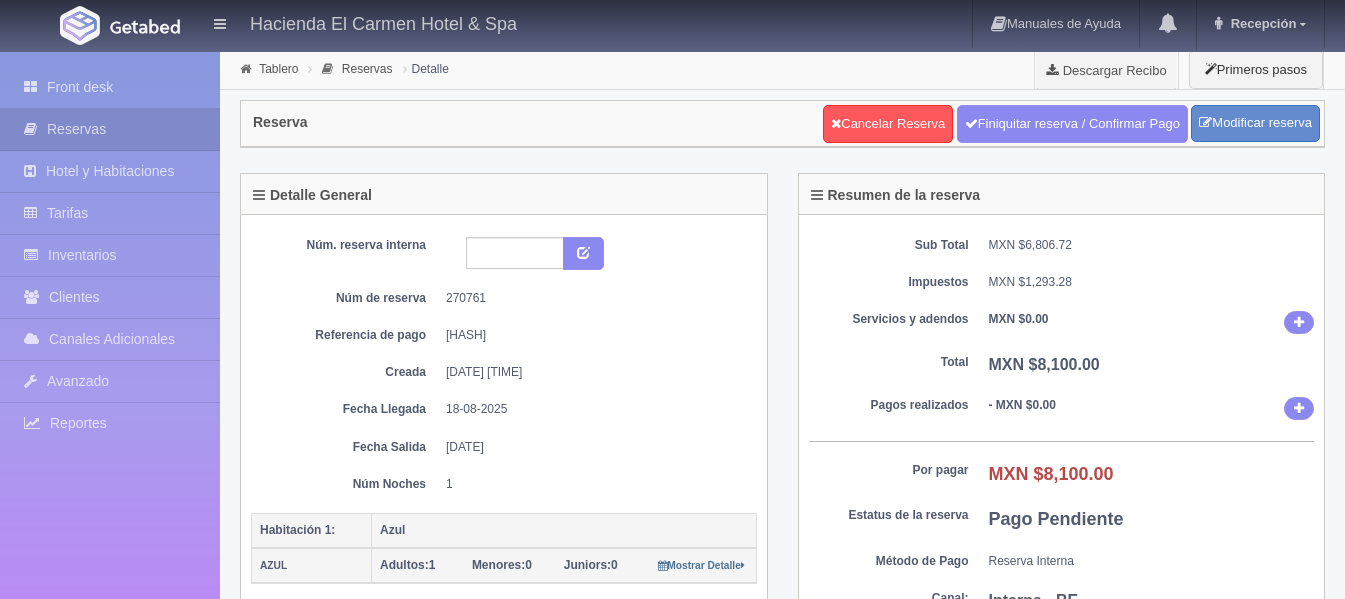 scroll, scrollTop: 0, scrollLeft: 0, axis: both 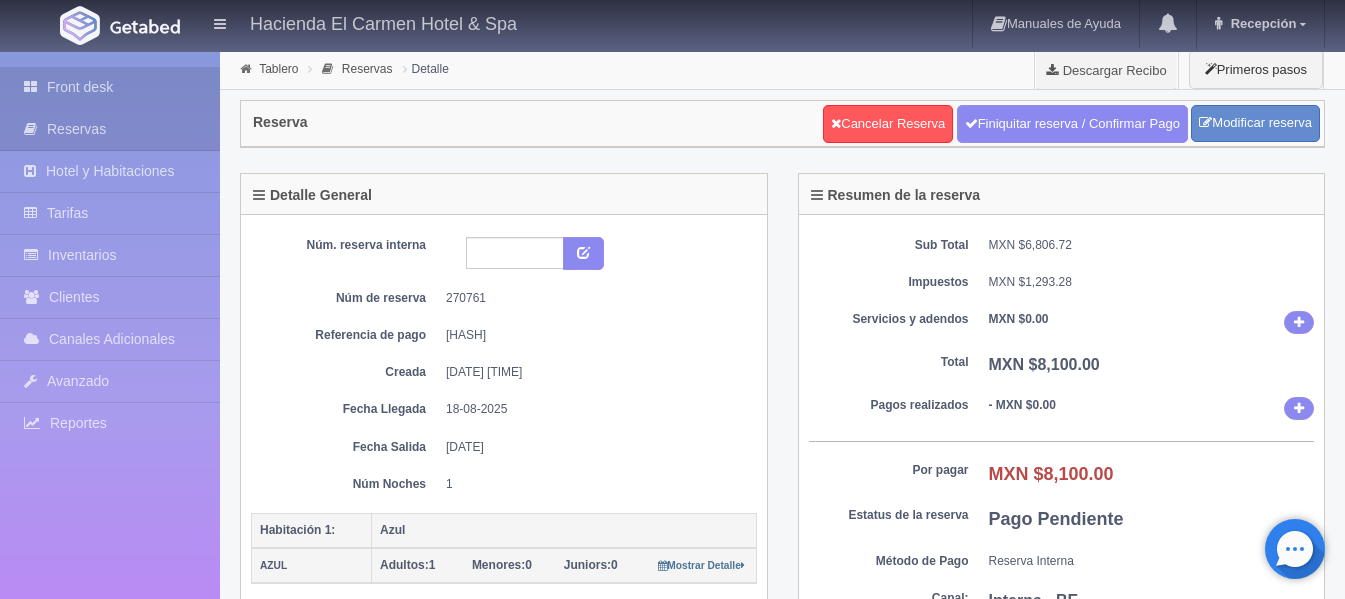 click on "Front desk" at bounding box center (110, 87) 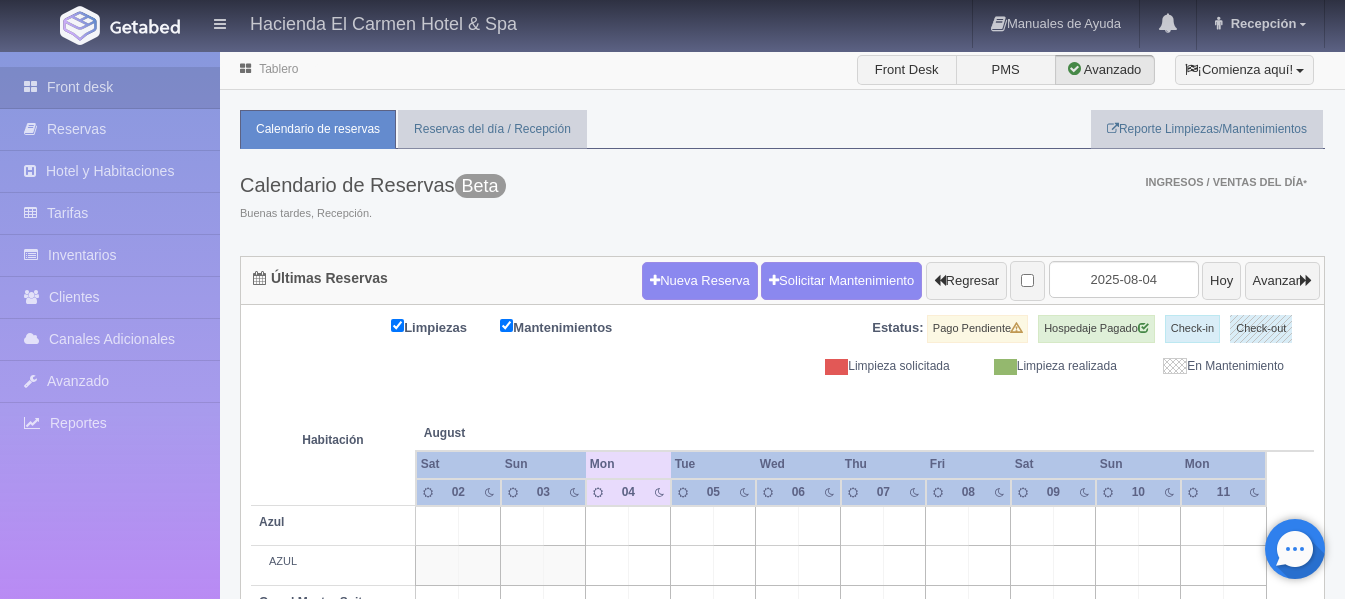 scroll, scrollTop: 0, scrollLeft: 0, axis: both 